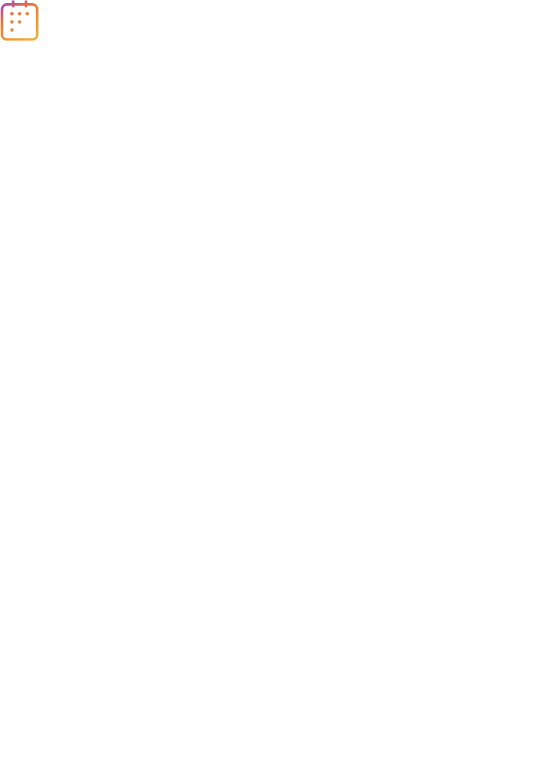 scroll, scrollTop: 0, scrollLeft: 0, axis: both 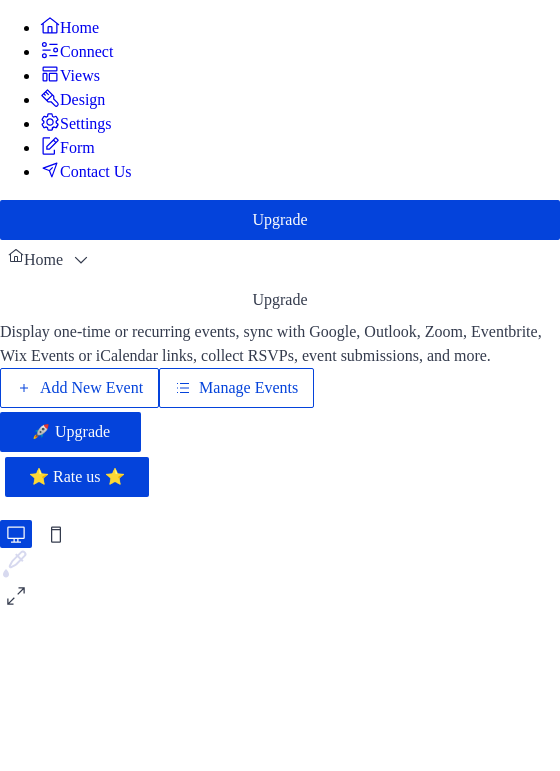 click on "Add New Event" at bounding box center (91, 388) 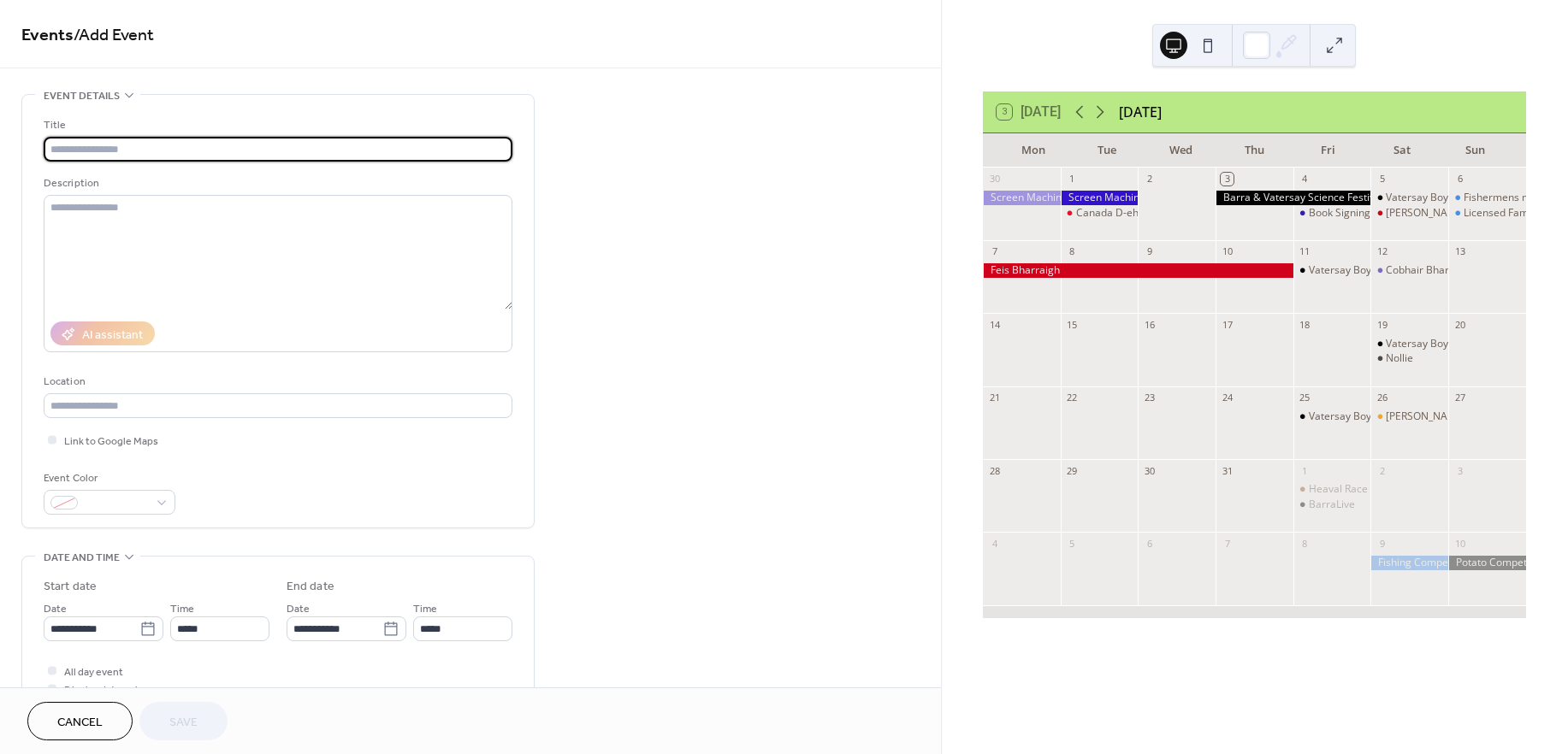 scroll, scrollTop: 0, scrollLeft: 0, axis: both 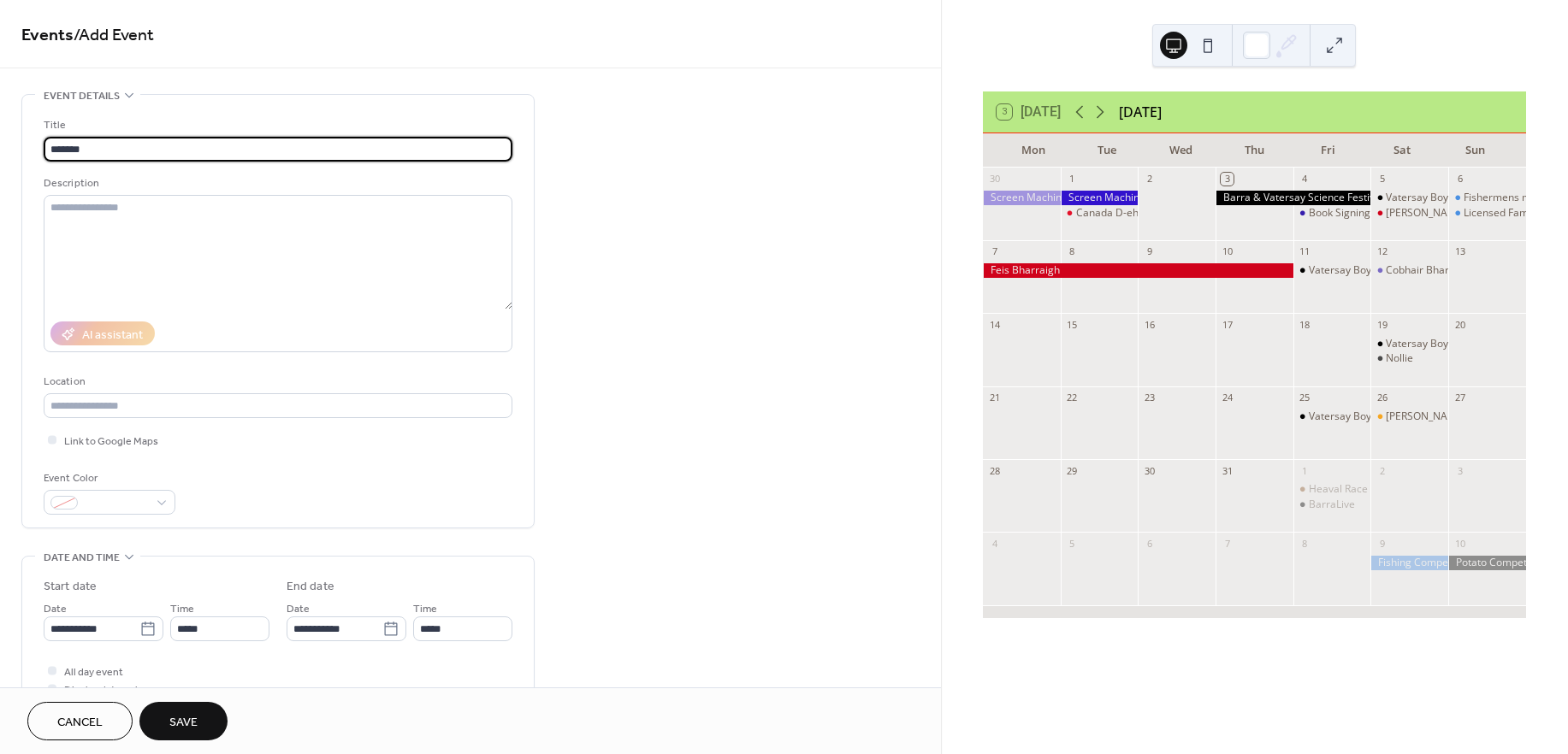 click on "*******" at bounding box center (278, 149) 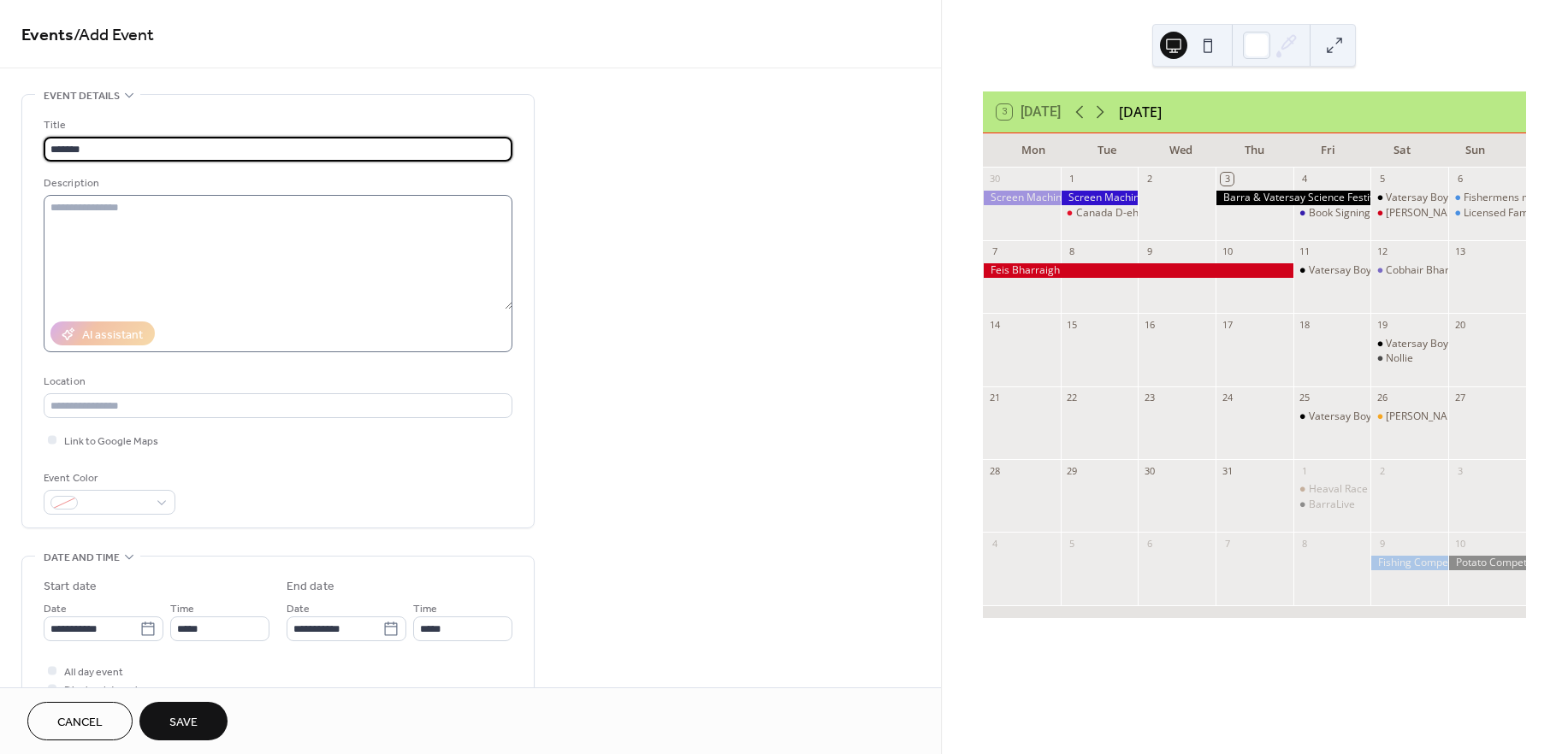 type on "*******" 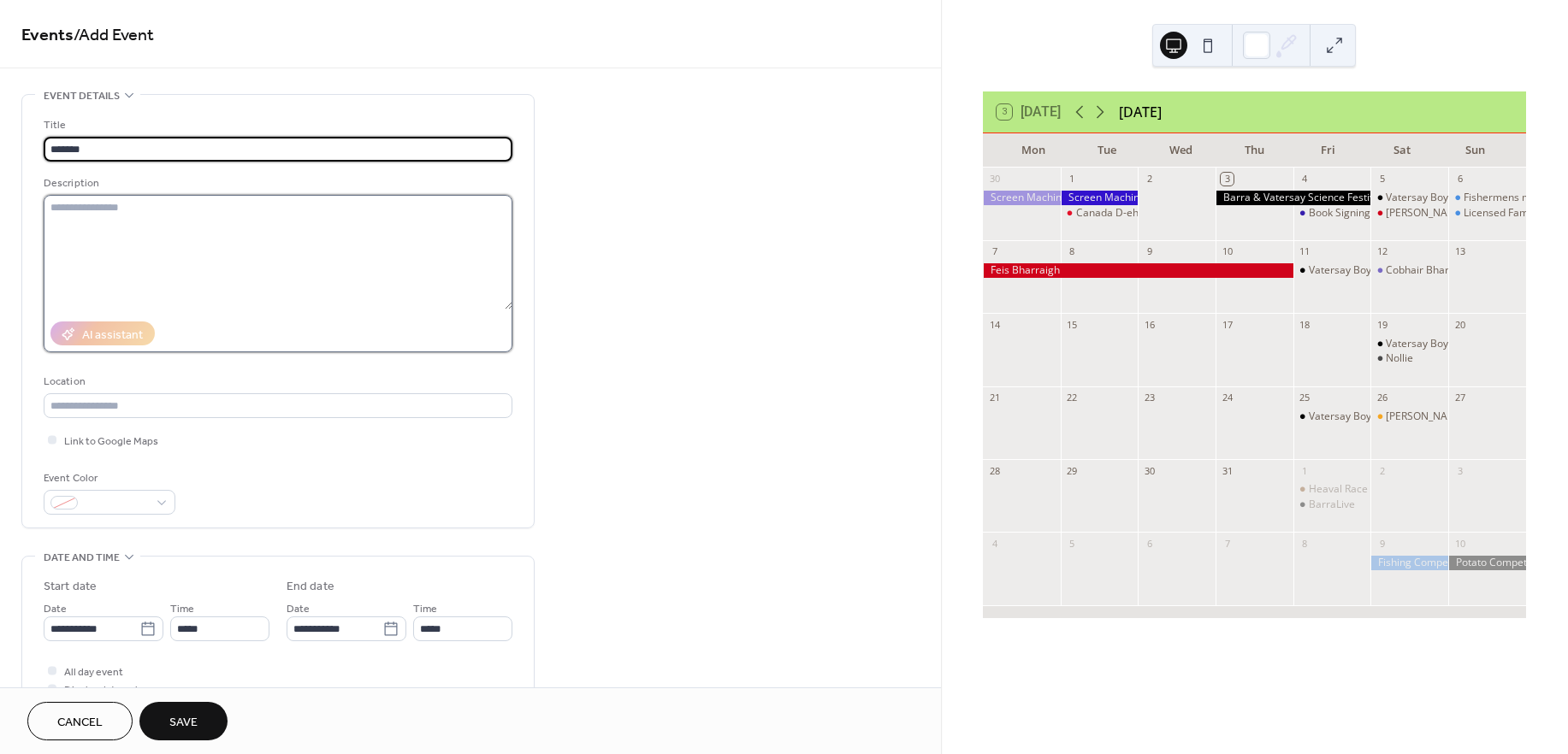click at bounding box center (278, 252) 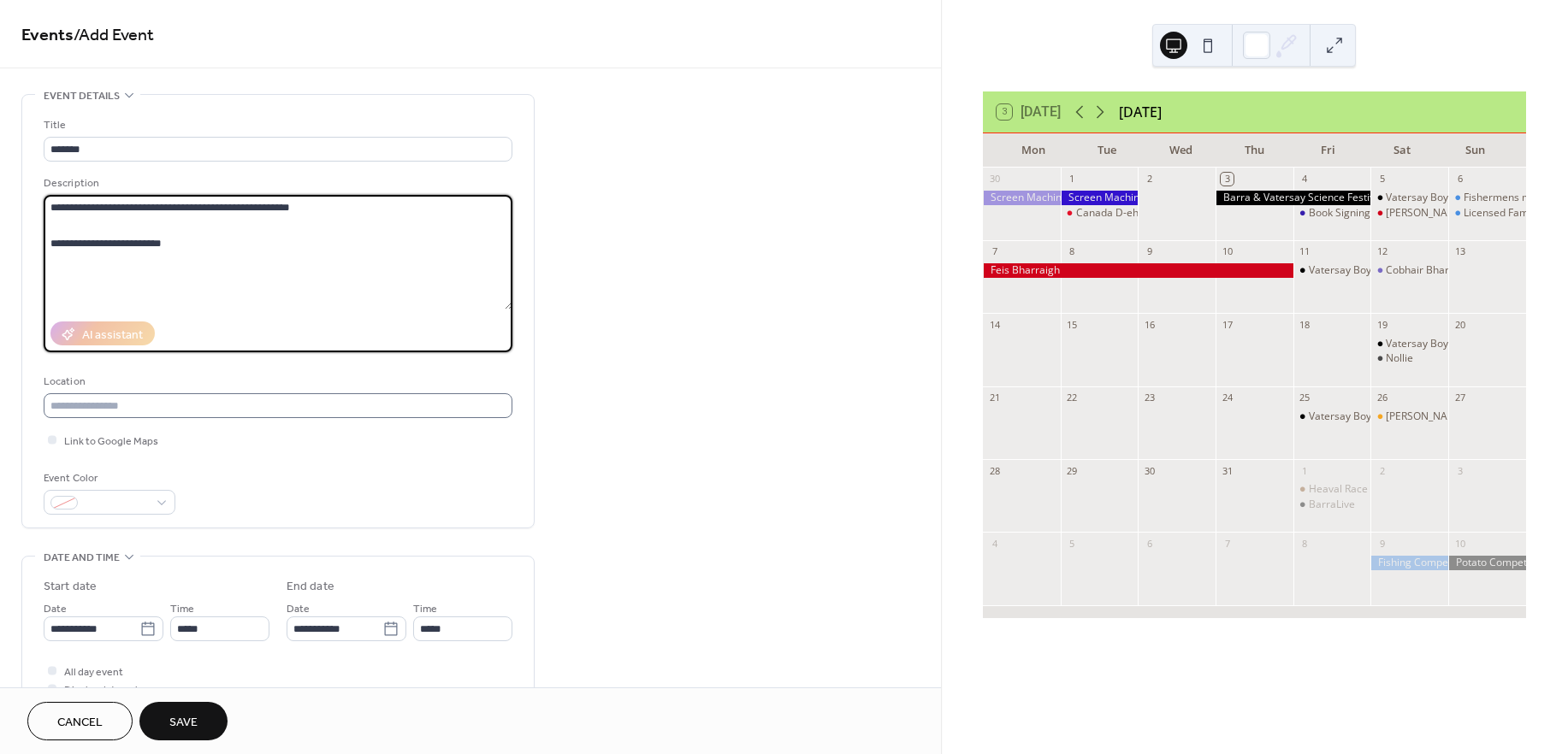 type on "**********" 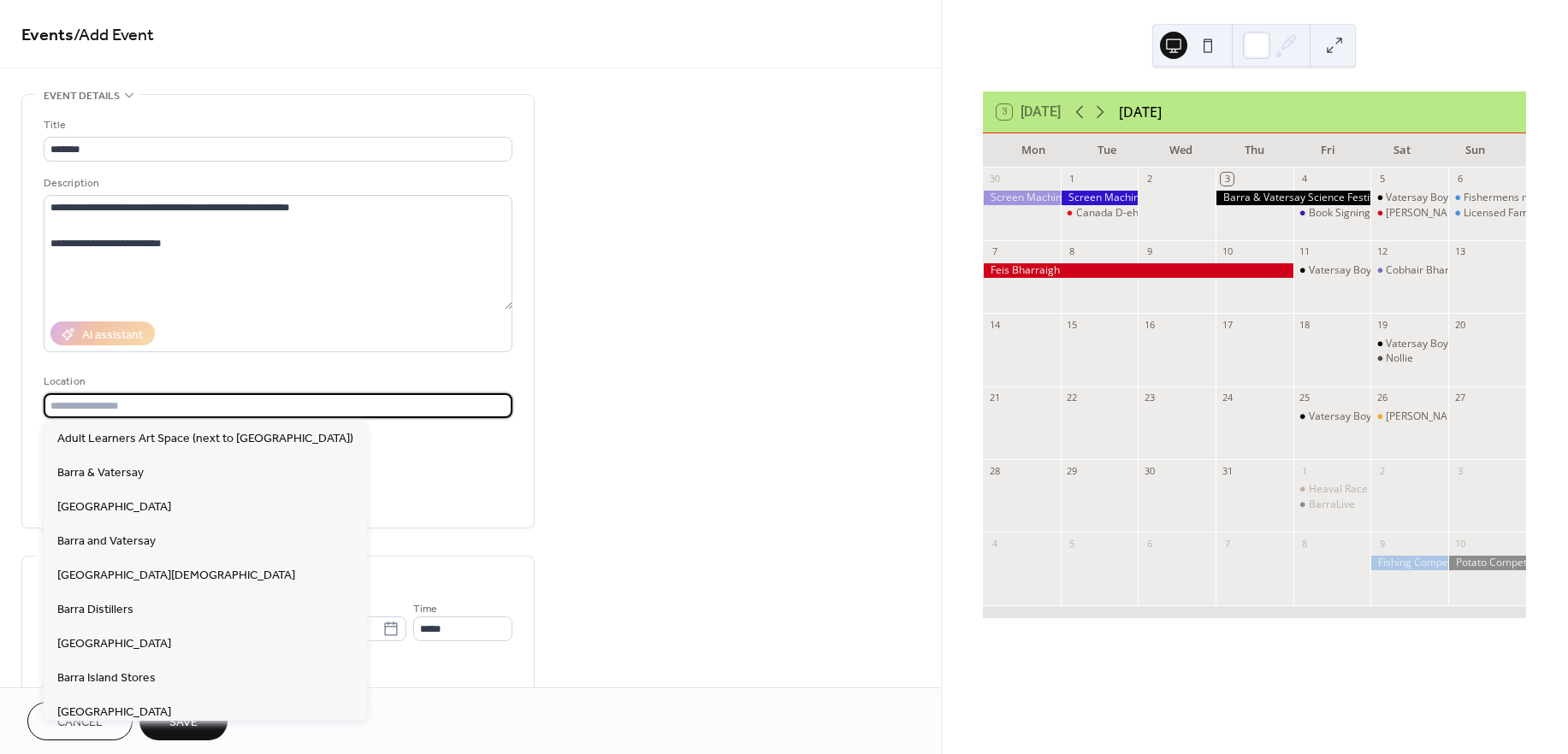click at bounding box center [278, 405] 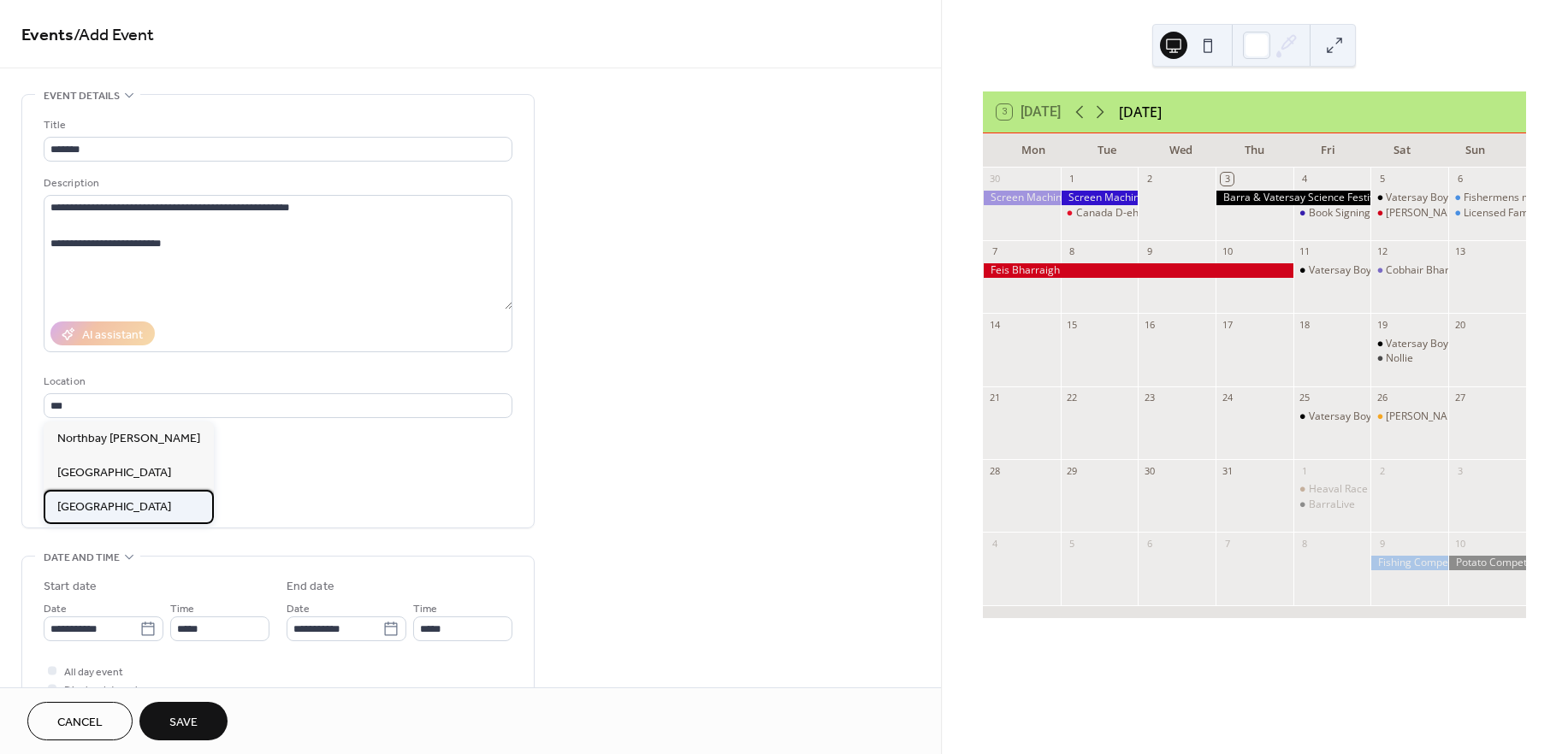 click on "Northbay Hall" at bounding box center (114, 507) 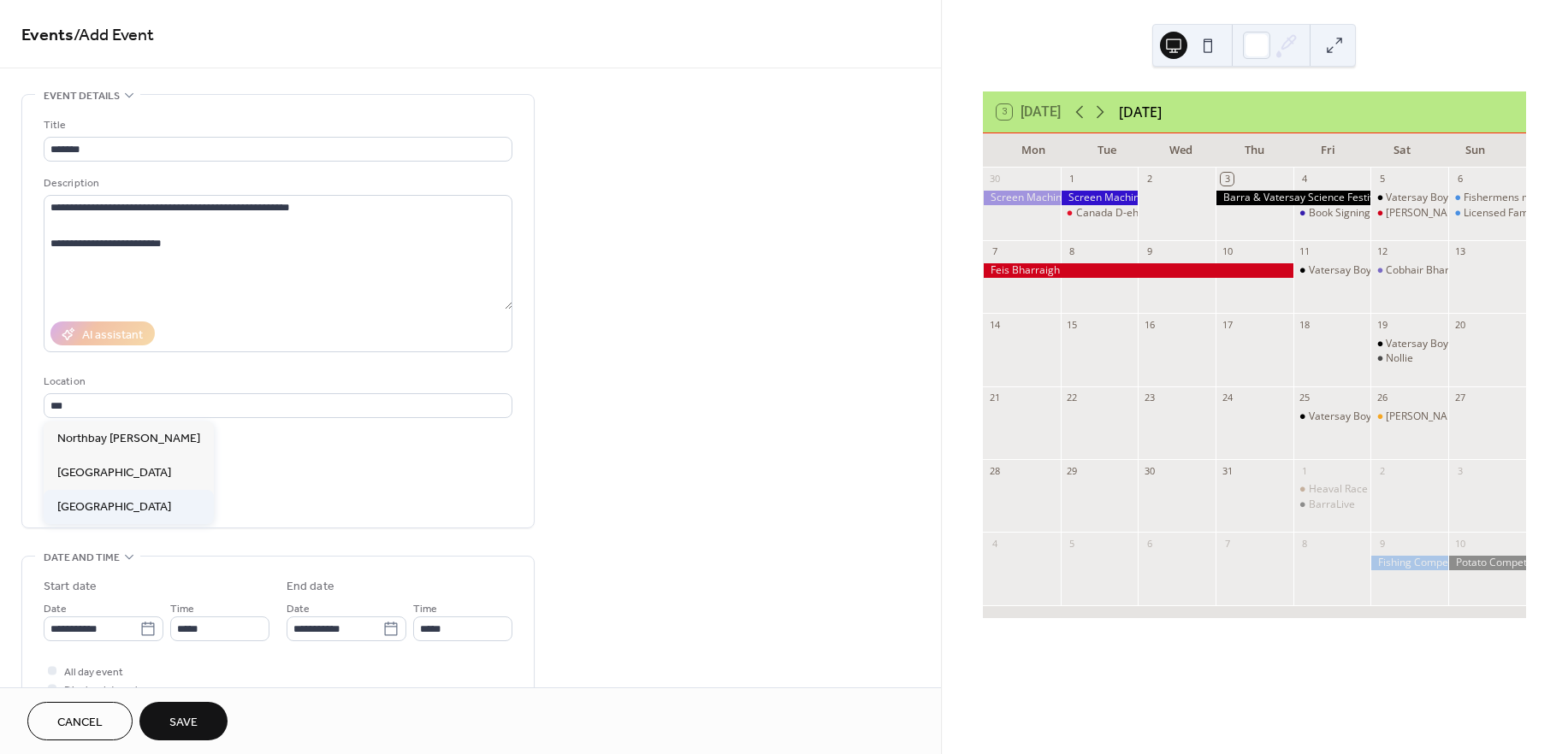 type on "**********" 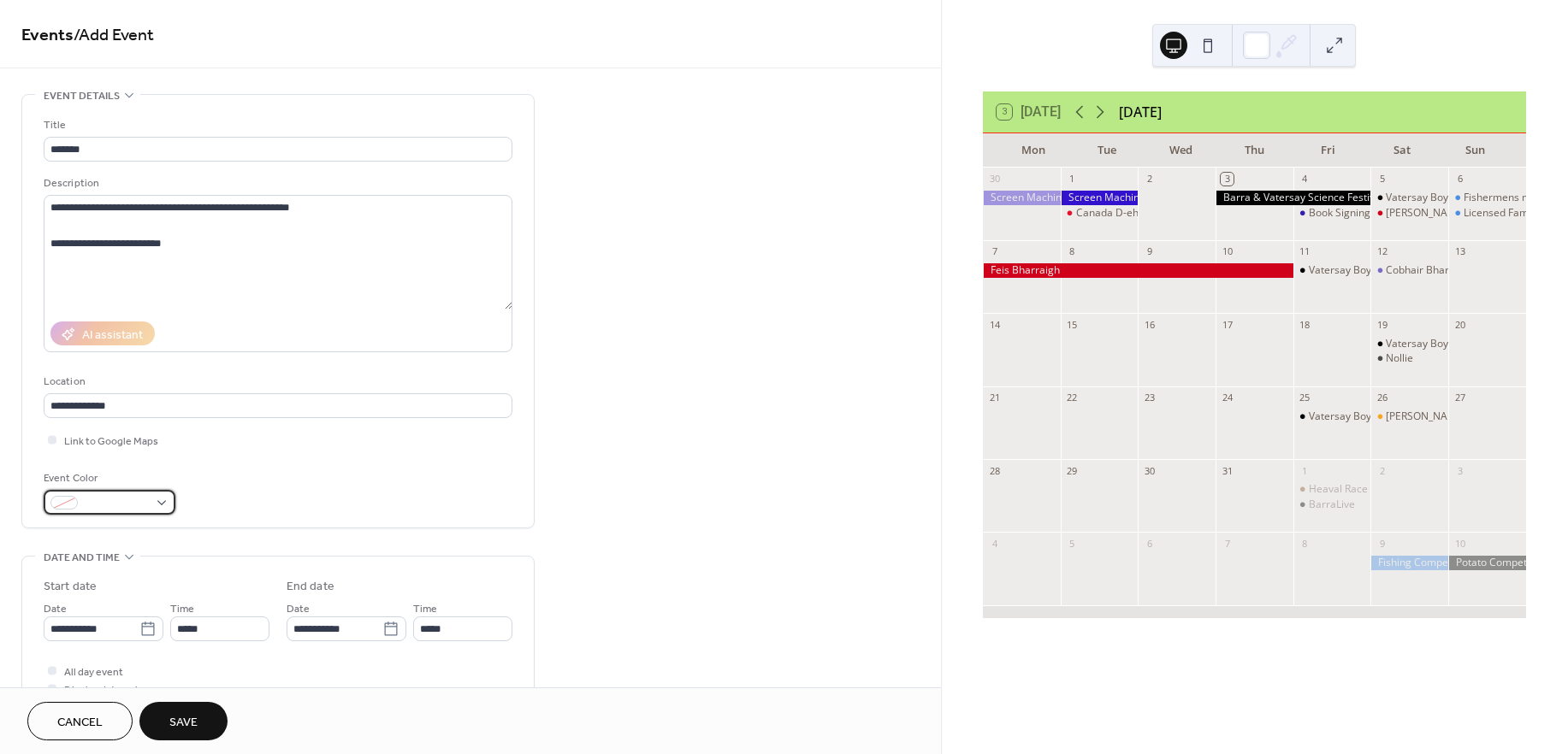click at bounding box center (116, 504) 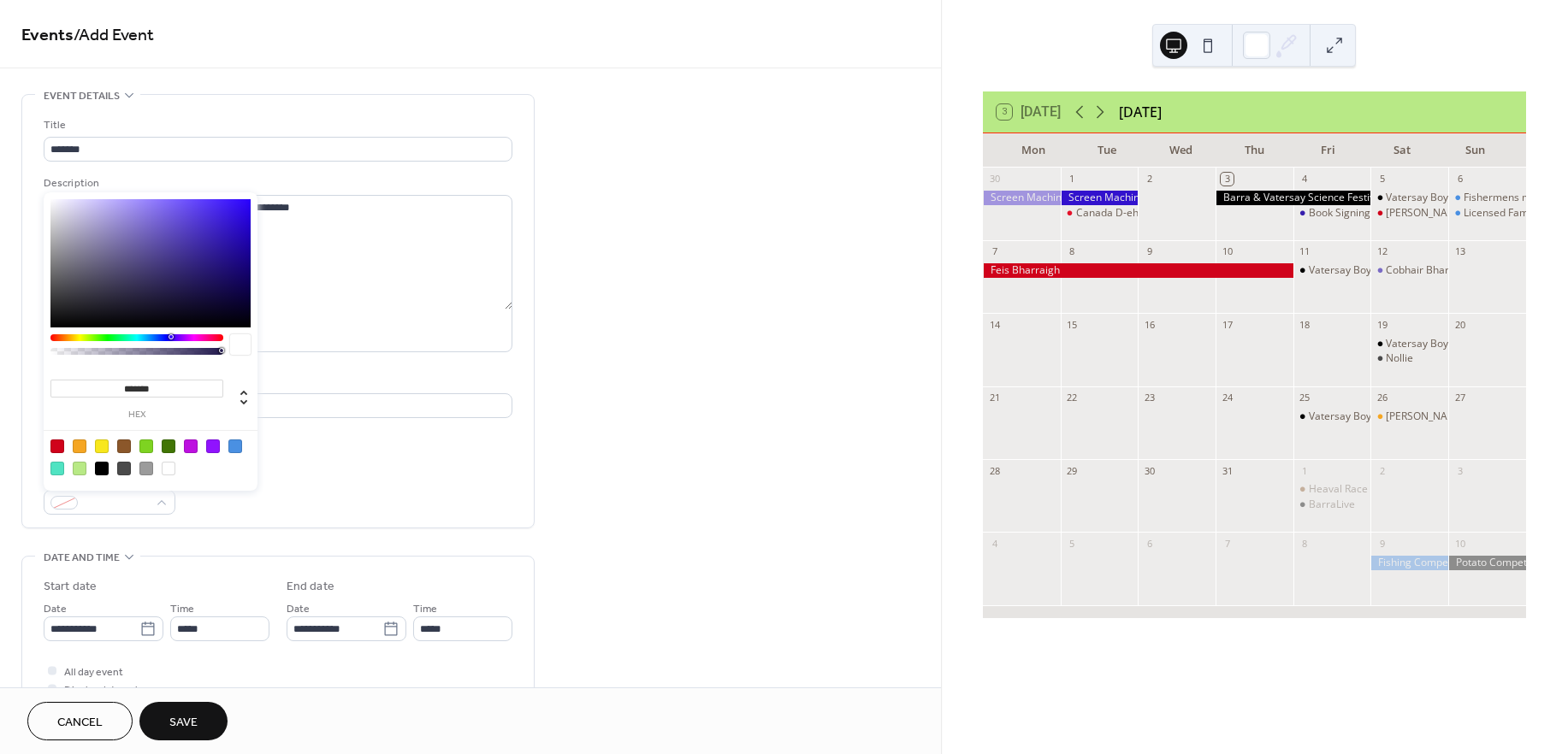 click at bounding box center [151, 457] 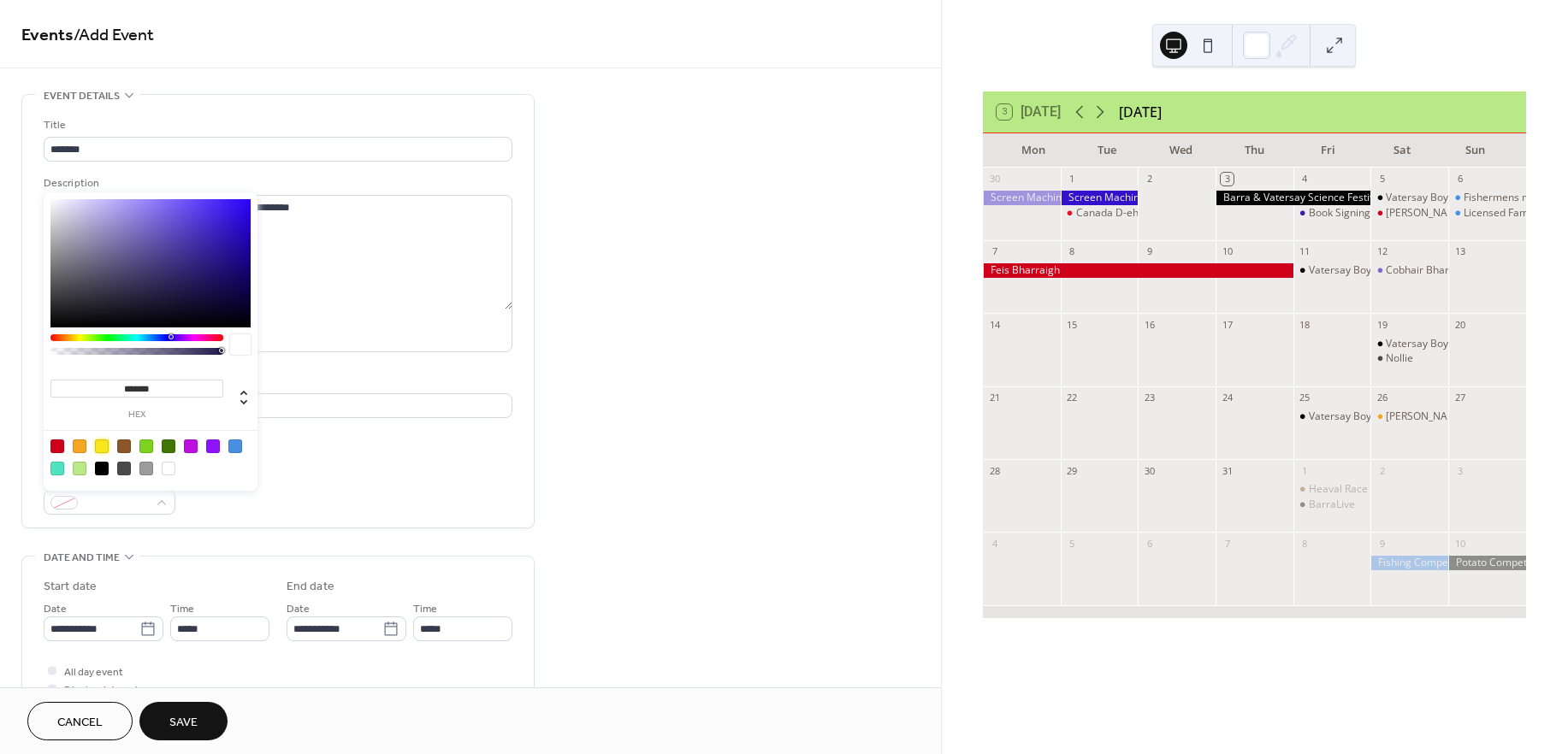 click at bounding box center (102, 446) 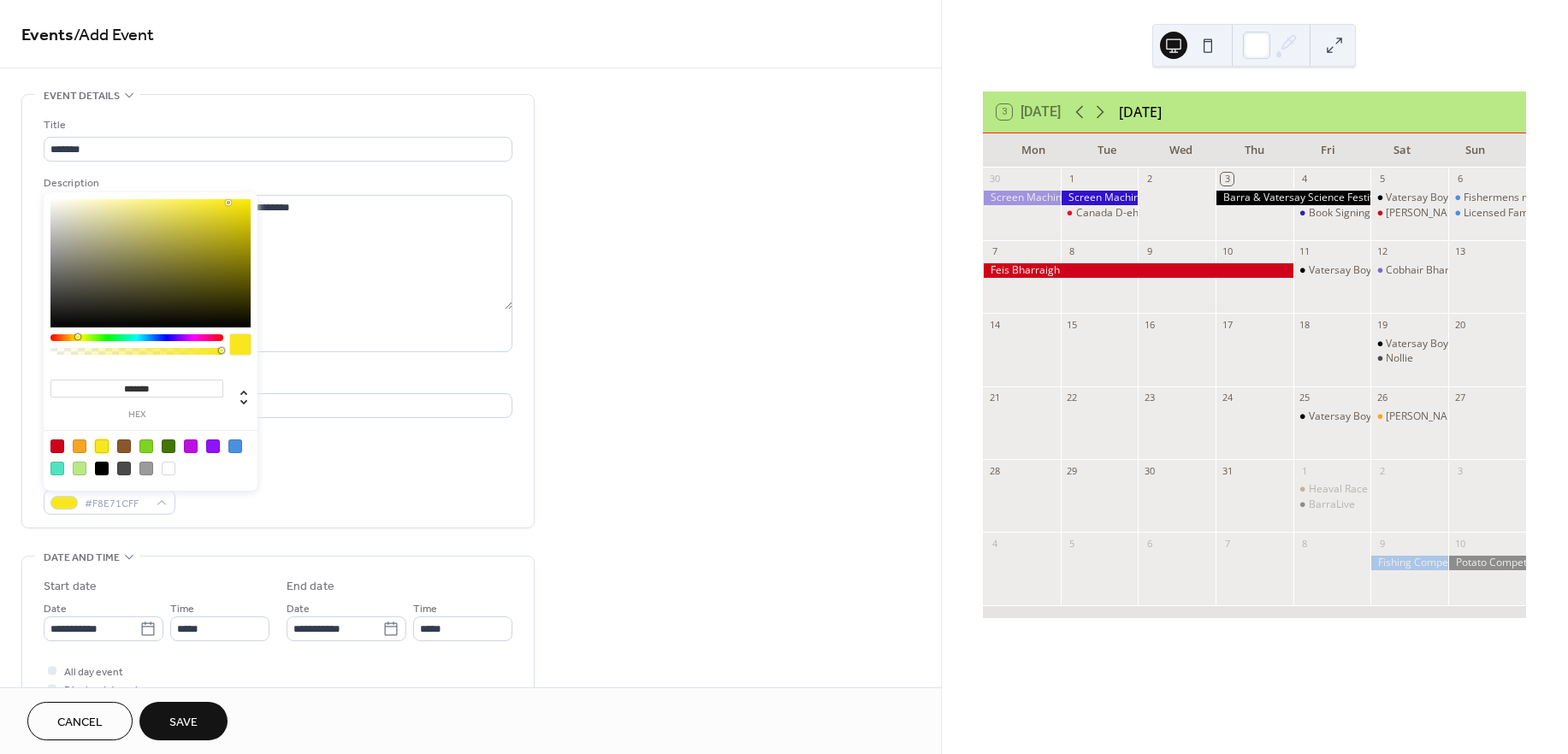 click on "Event Color #F8E71CFF" at bounding box center [278, 492] 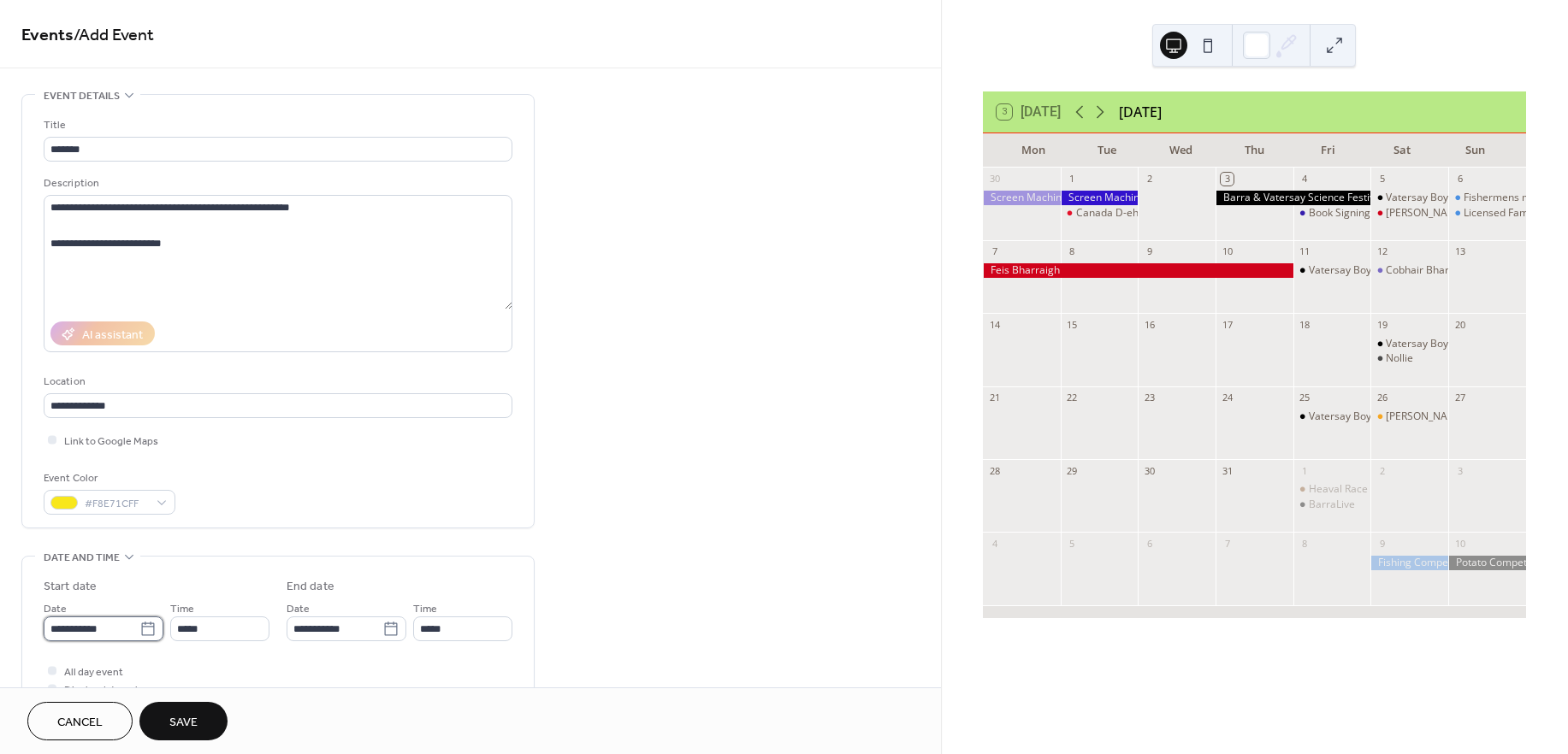 click on "**********" at bounding box center (92, 628) 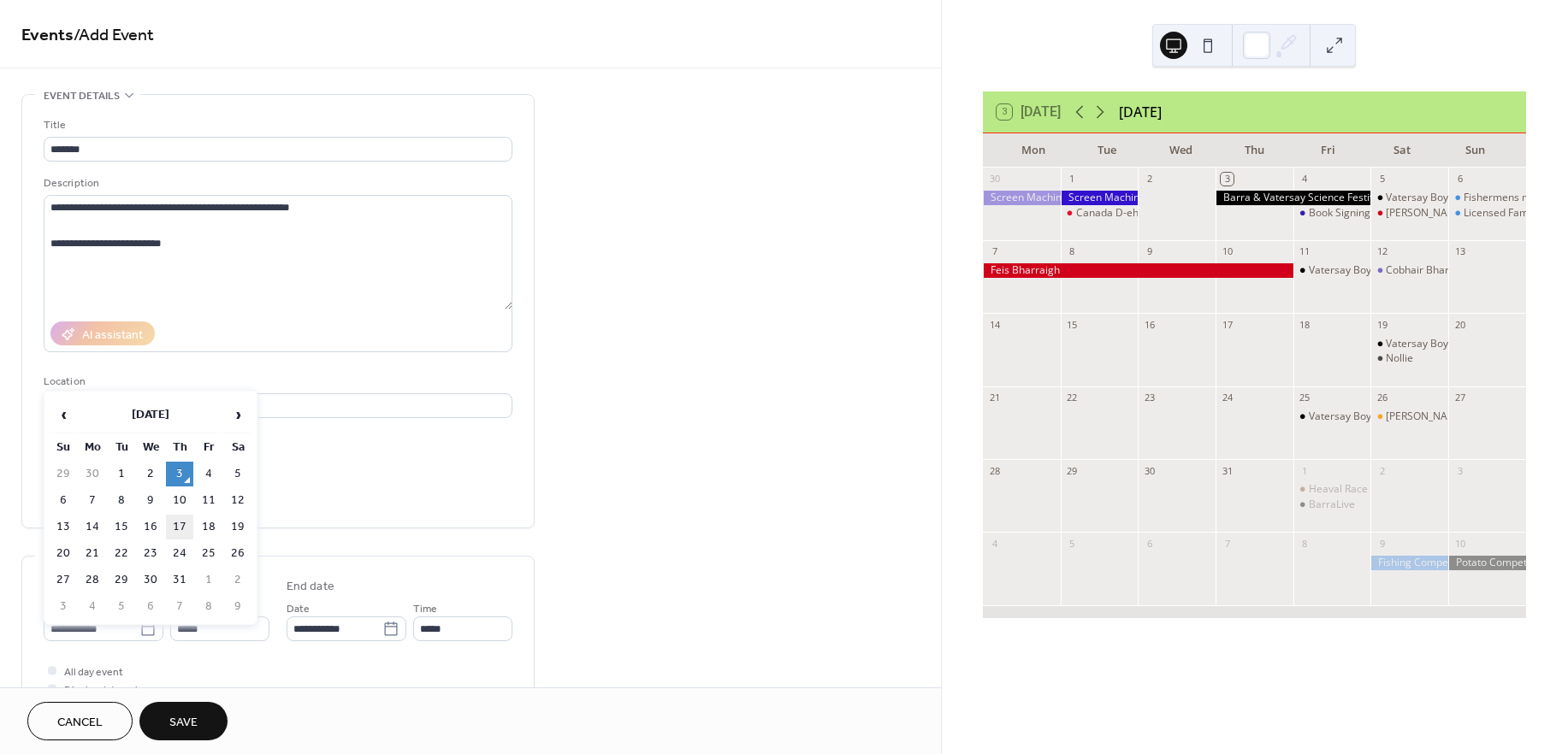 click on "17" at bounding box center (180, 527) 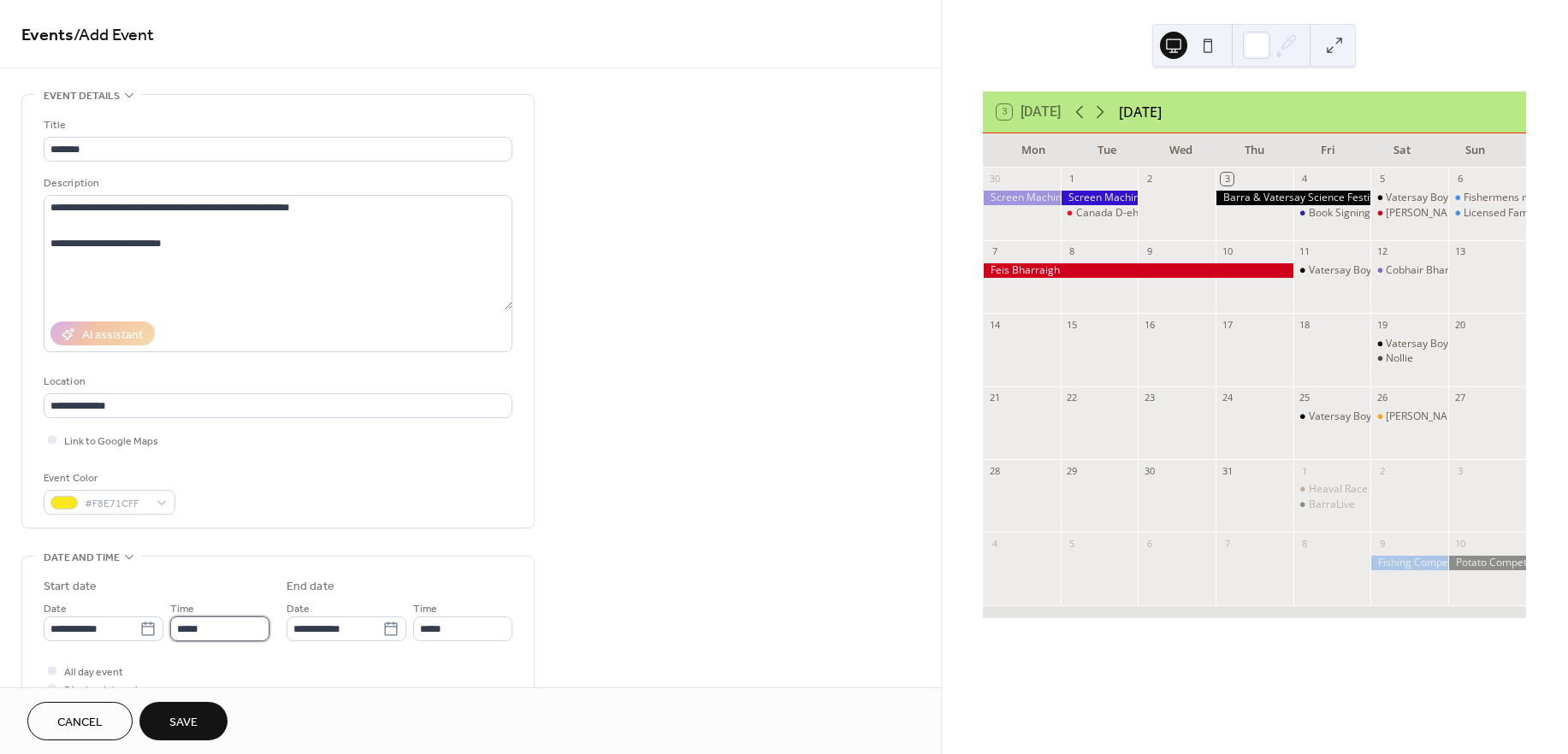 click on "*****" at bounding box center (220, 628) 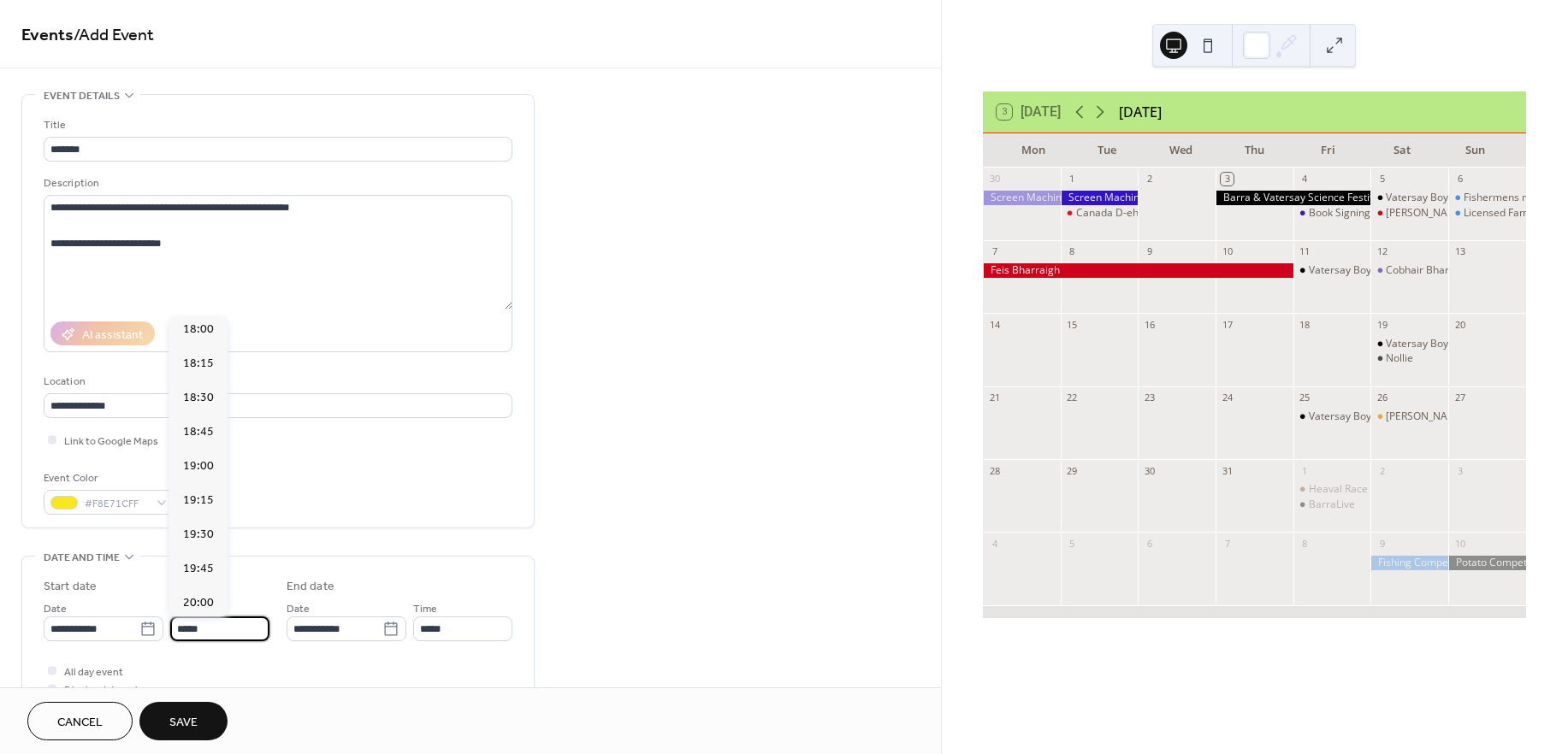 scroll, scrollTop: 2470, scrollLeft: 0, axis: vertical 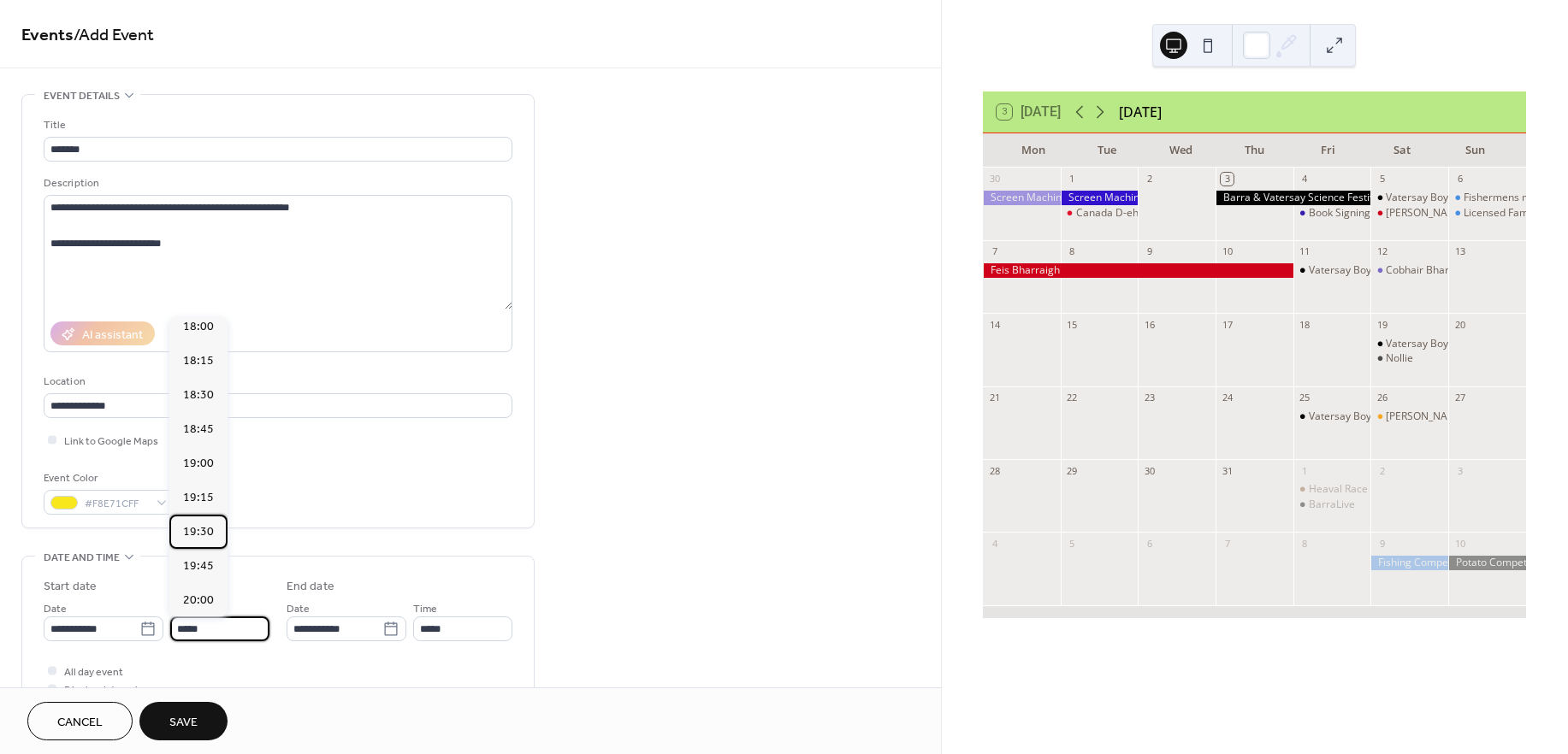 click on "19:30" at bounding box center [198, 532] 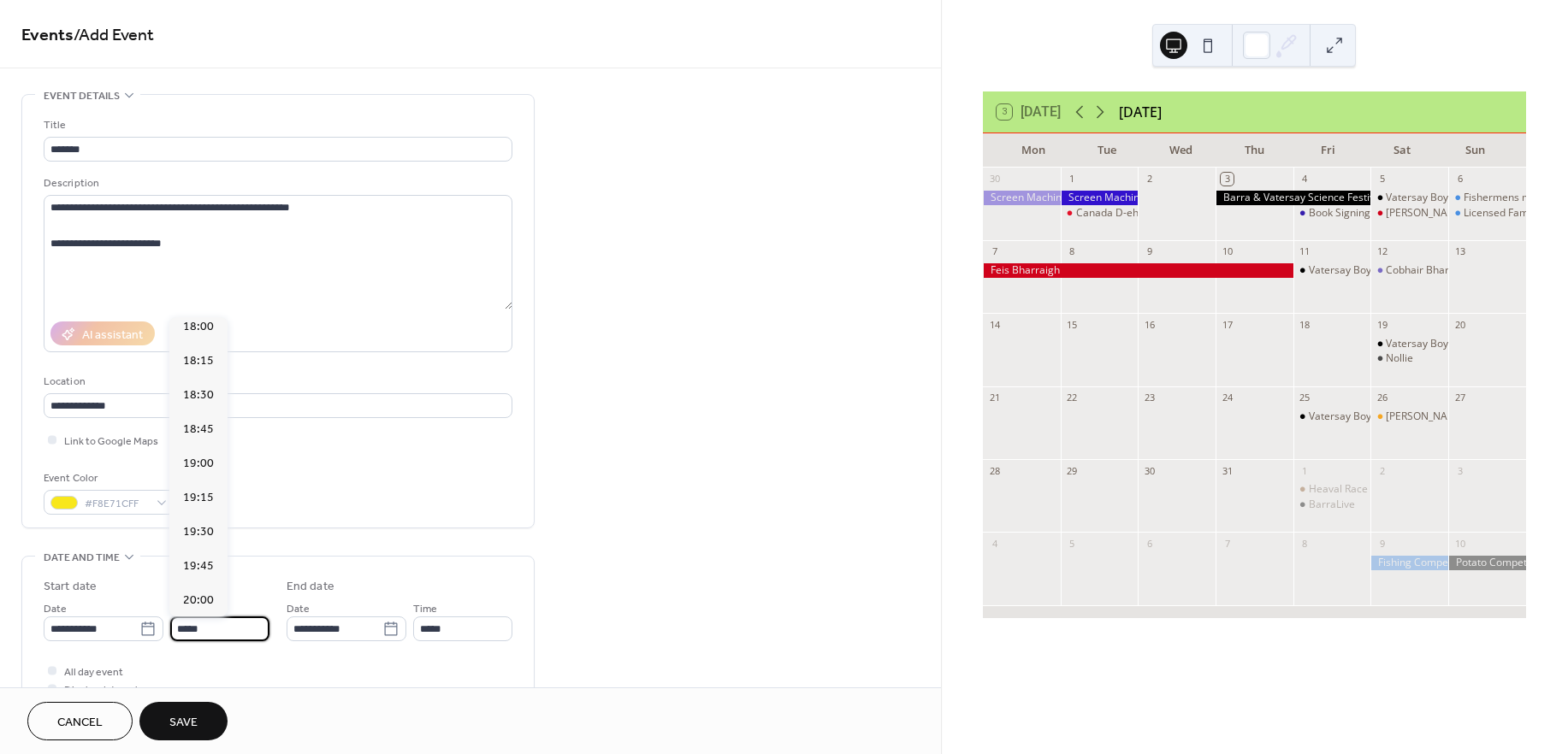 type on "*****" 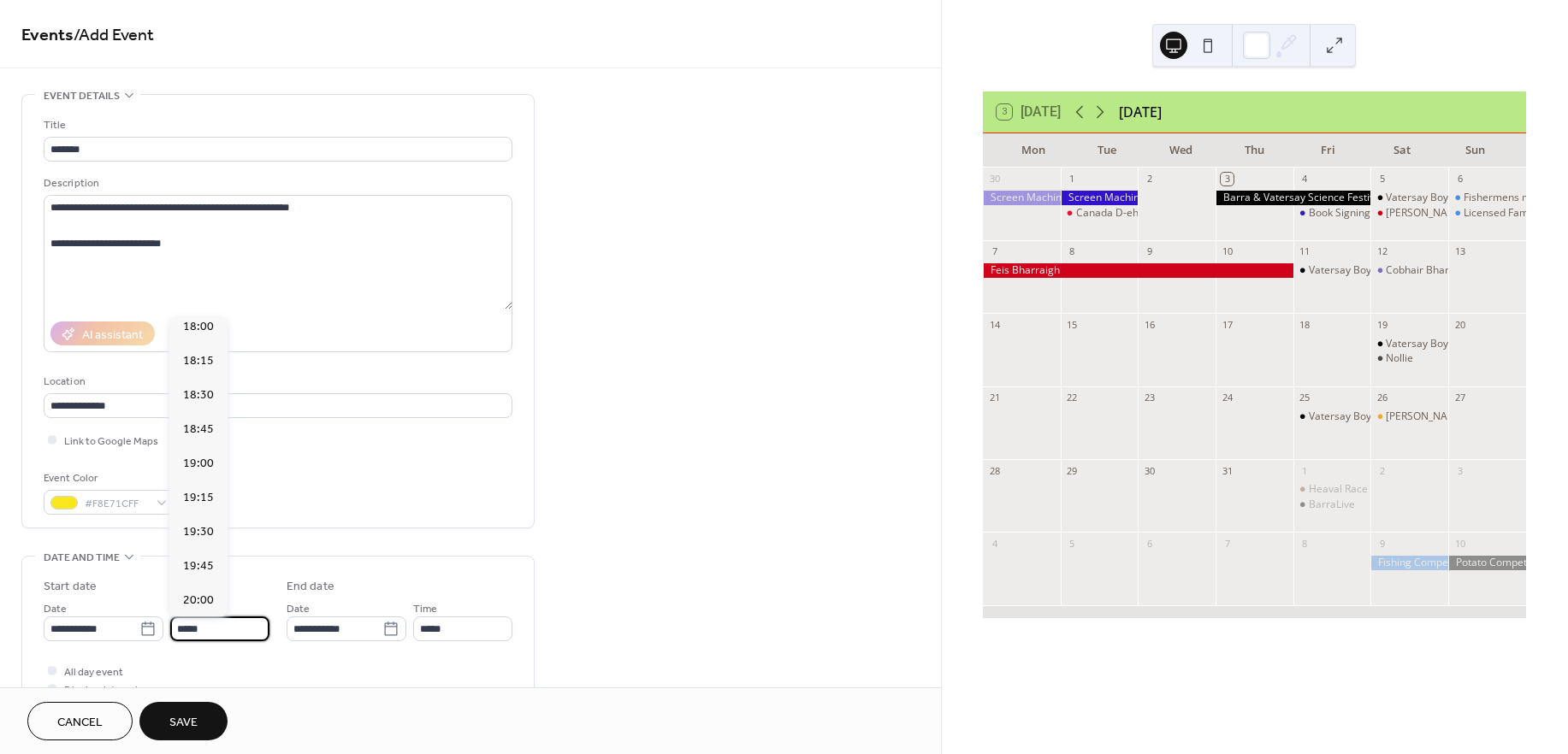 type on "*****" 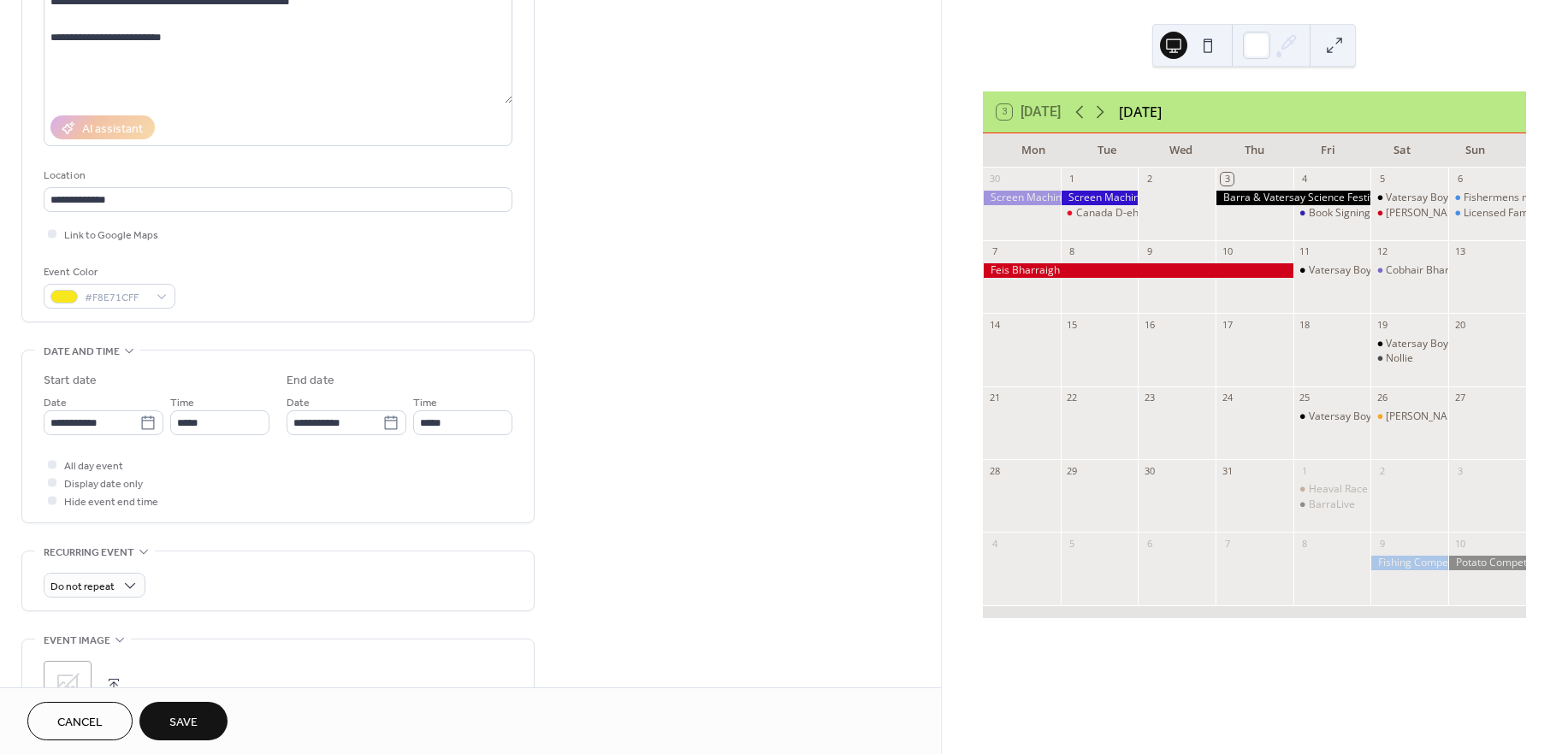 scroll, scrollTop: 333, scrollLeft: 0, axis: vertical 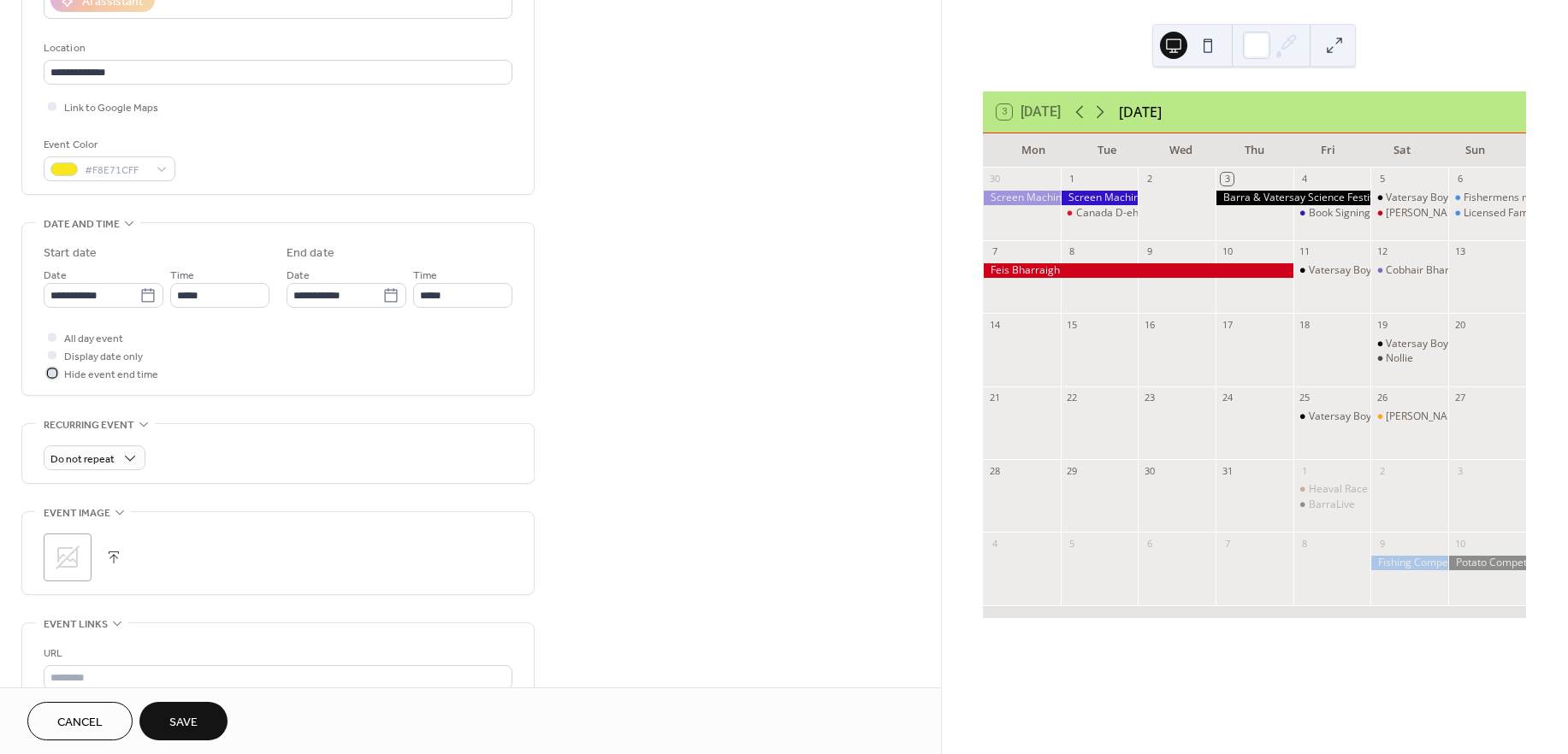 click at bounding box center [52, 373] 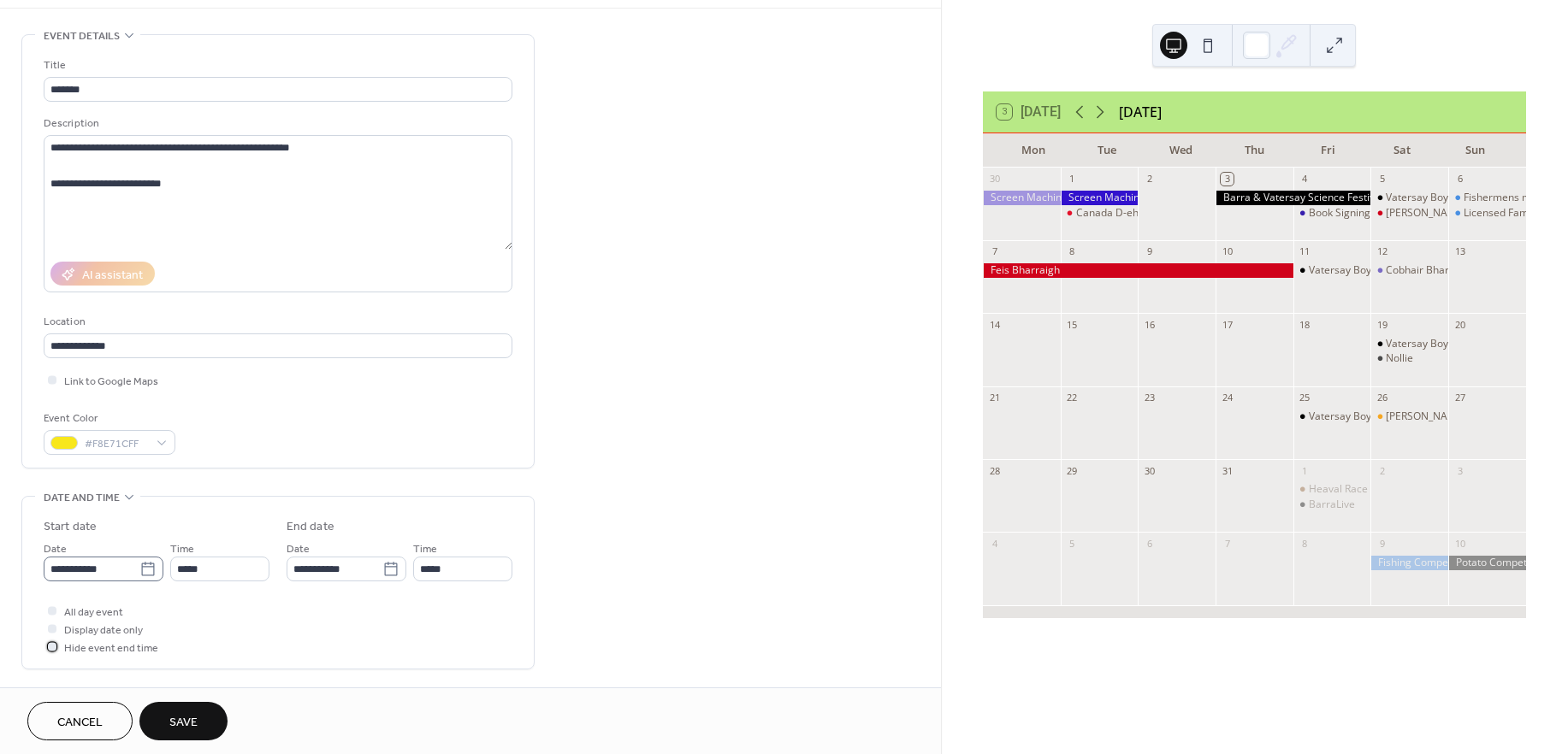 scroll, scrollTop: 0, scrollLeft: 0, axis: both 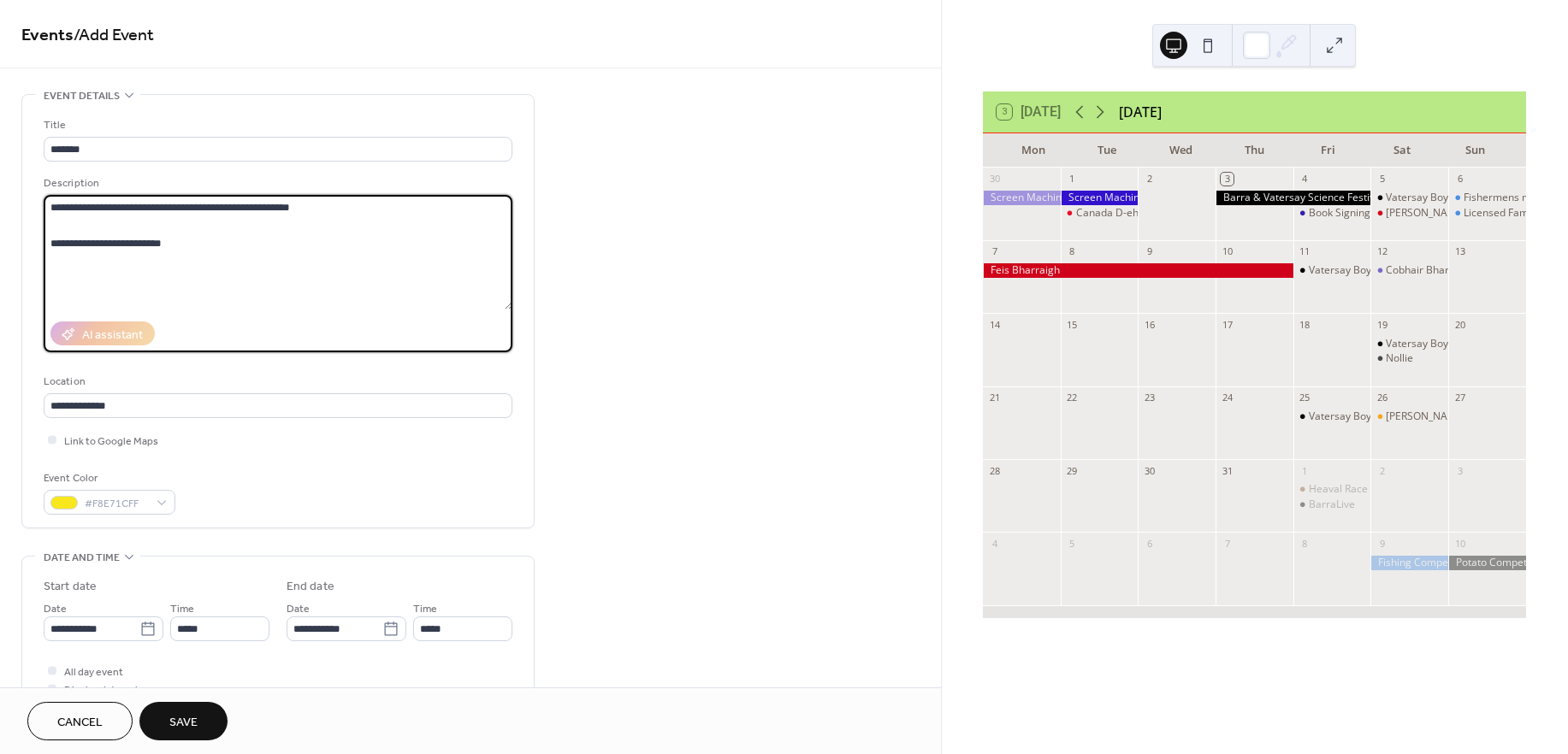 drag, startPoint x: 169, startPoint y: 251, endPoint x: -44, endPoint y: 199, distance: 219.25556 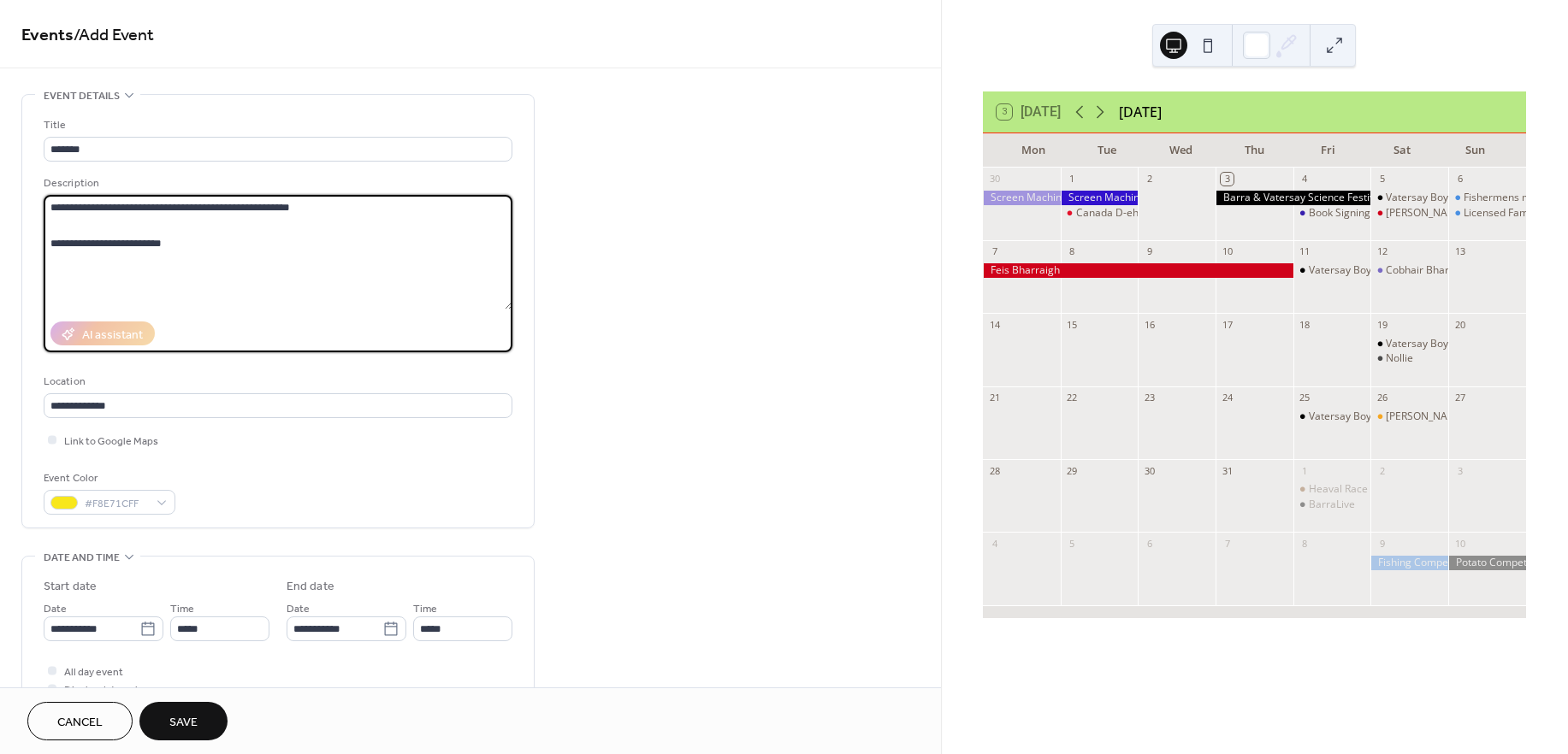 click on "**********" at bounding box center [784, 377] 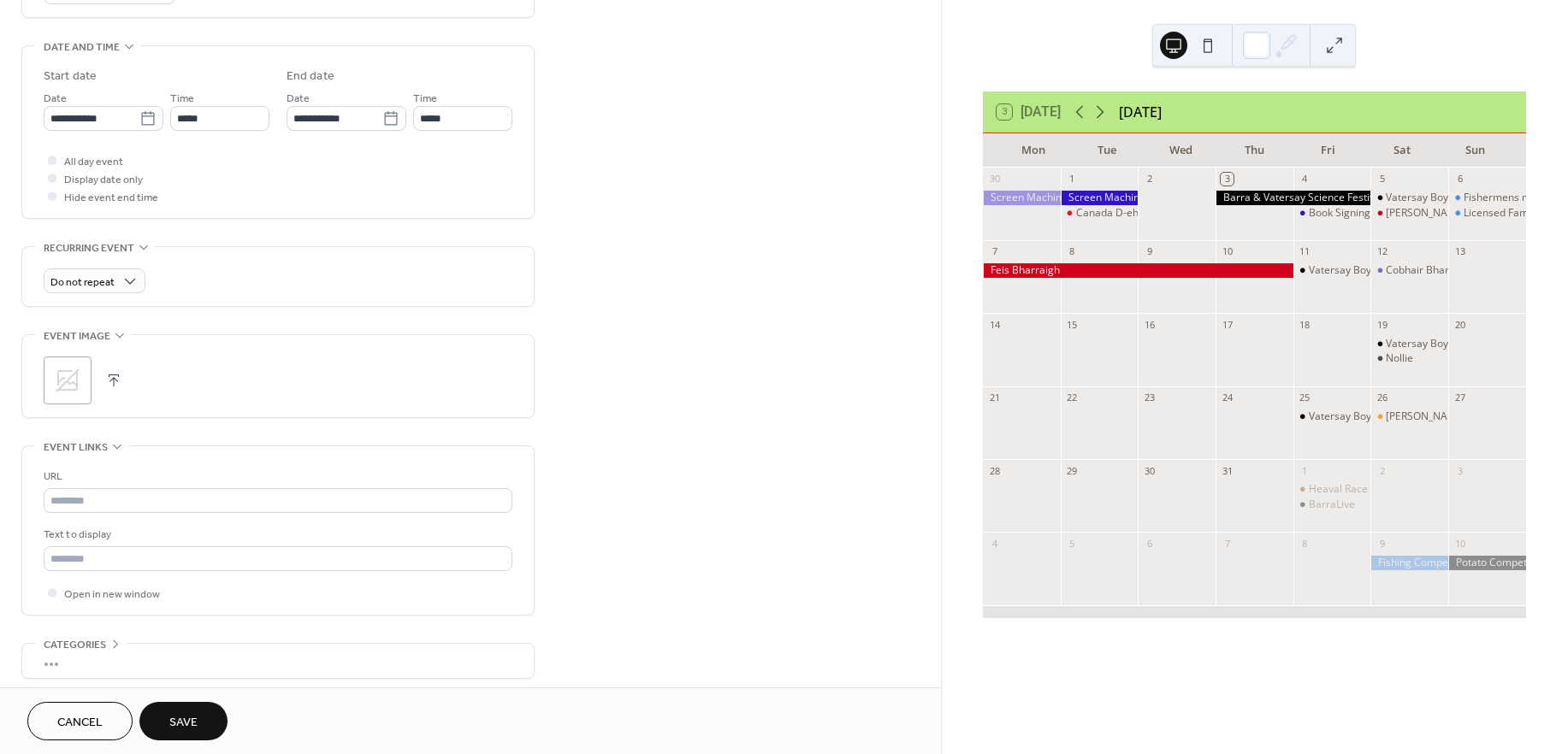 scroll, scrollTop: 540, scrollLeft: 0, axis: vertical 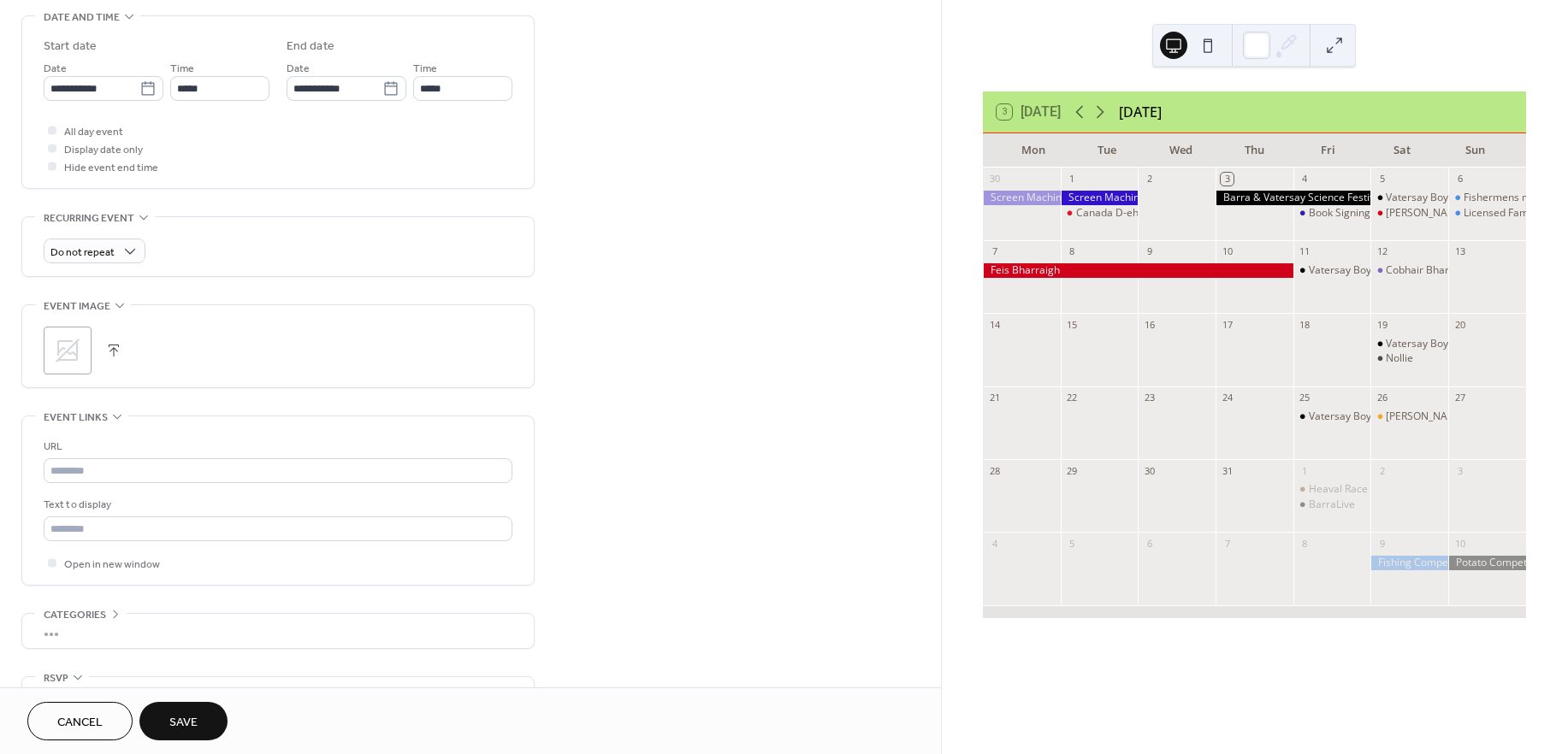 type on "**********" 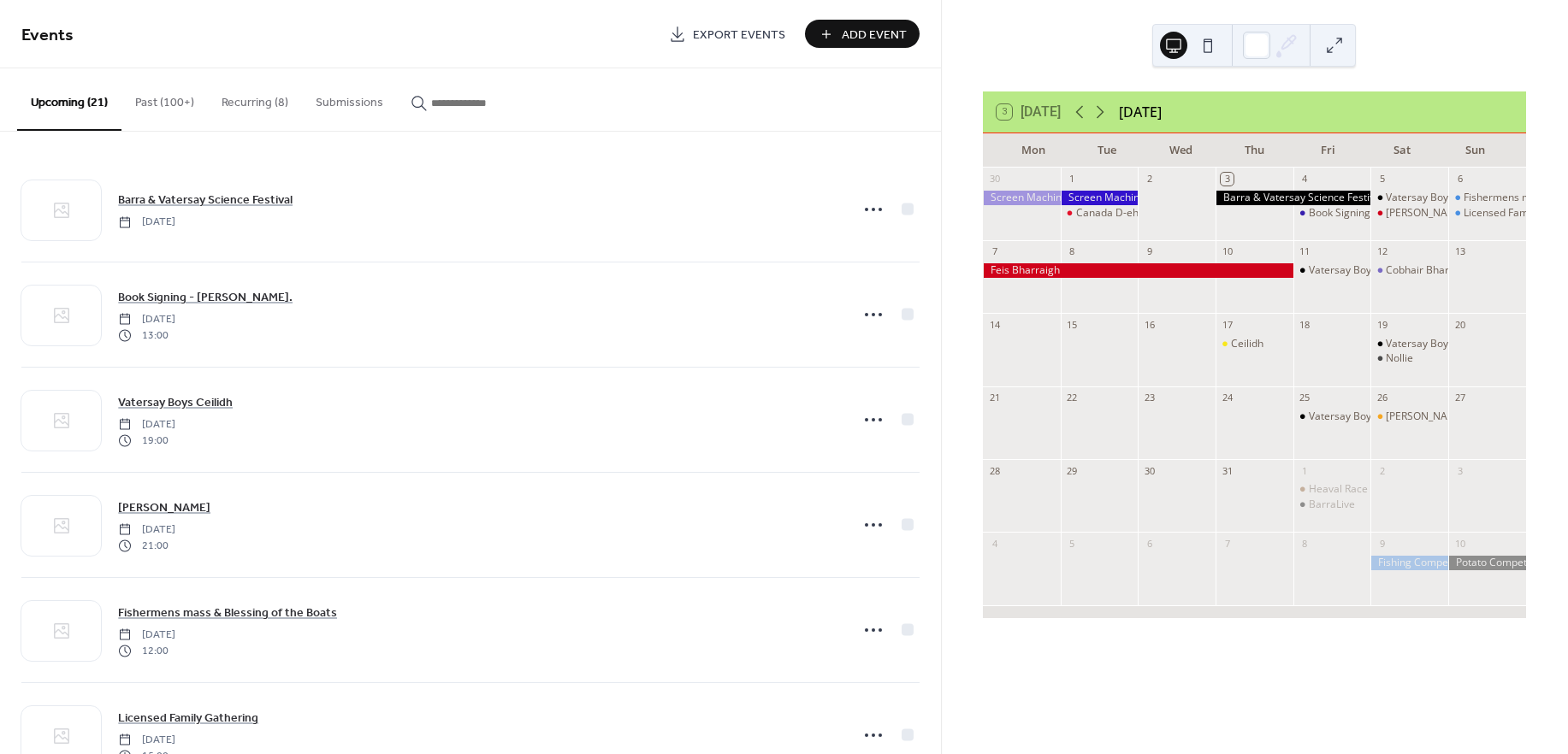 click on "Add Event" at bounding box center [874, 35] 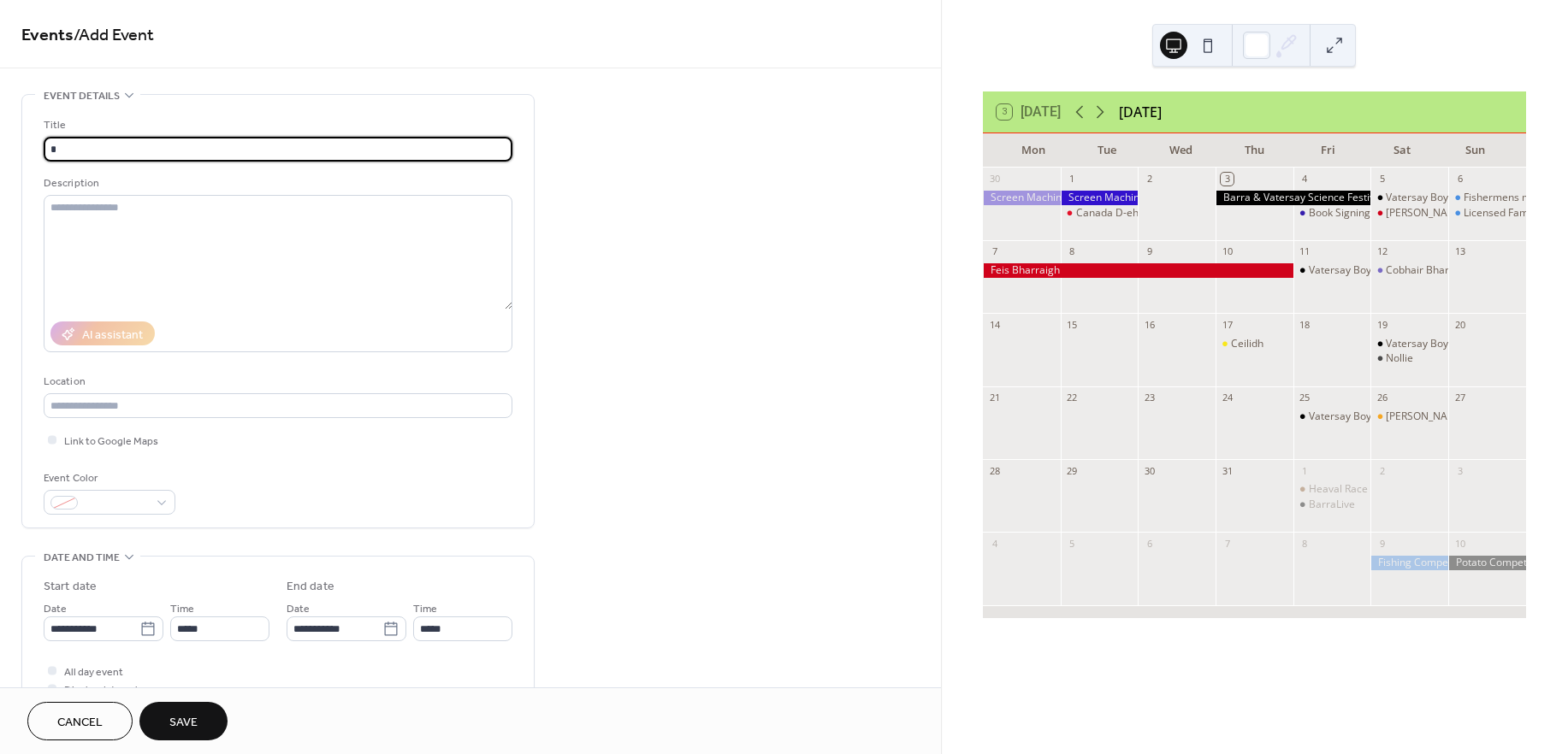 type on "*******" 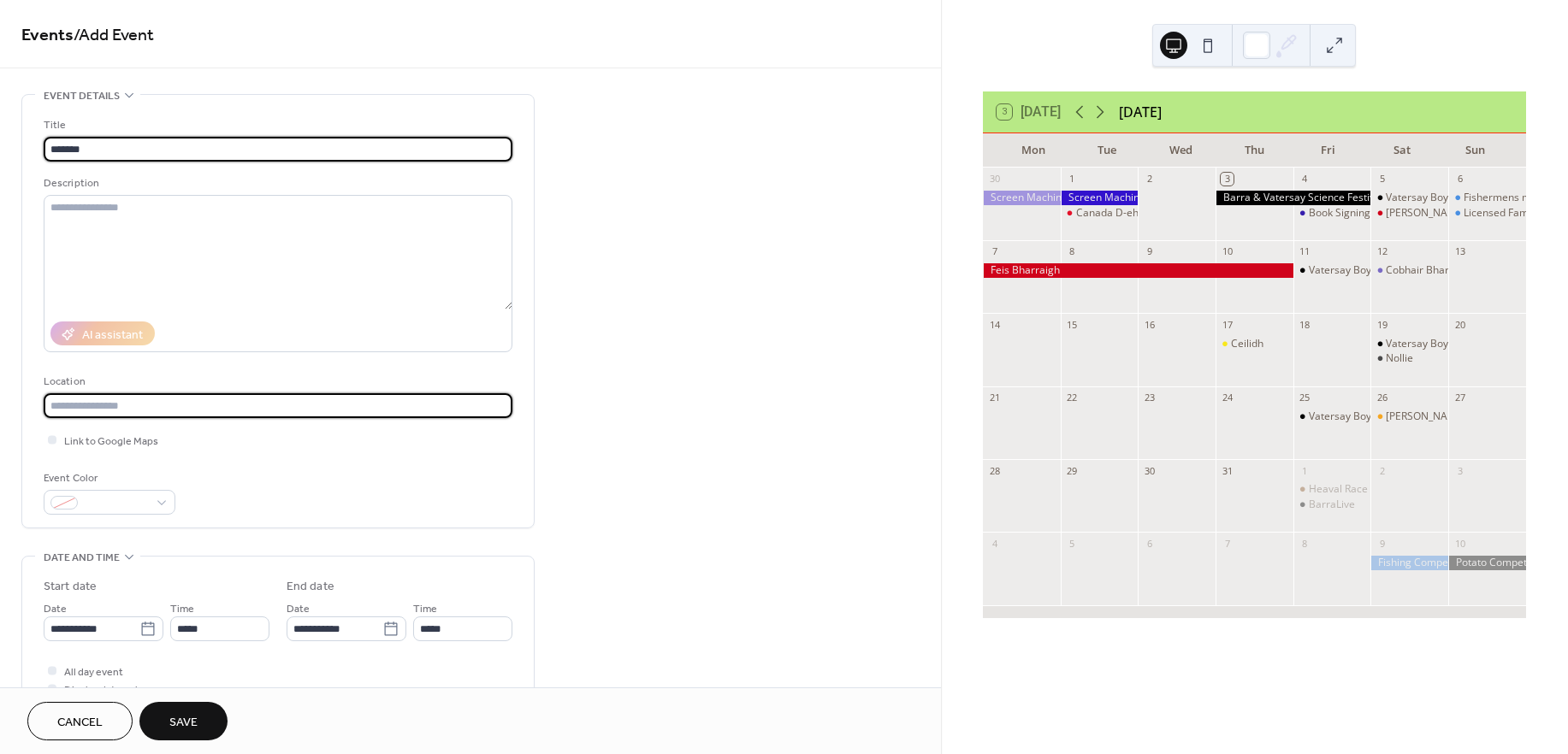 type on "**********" 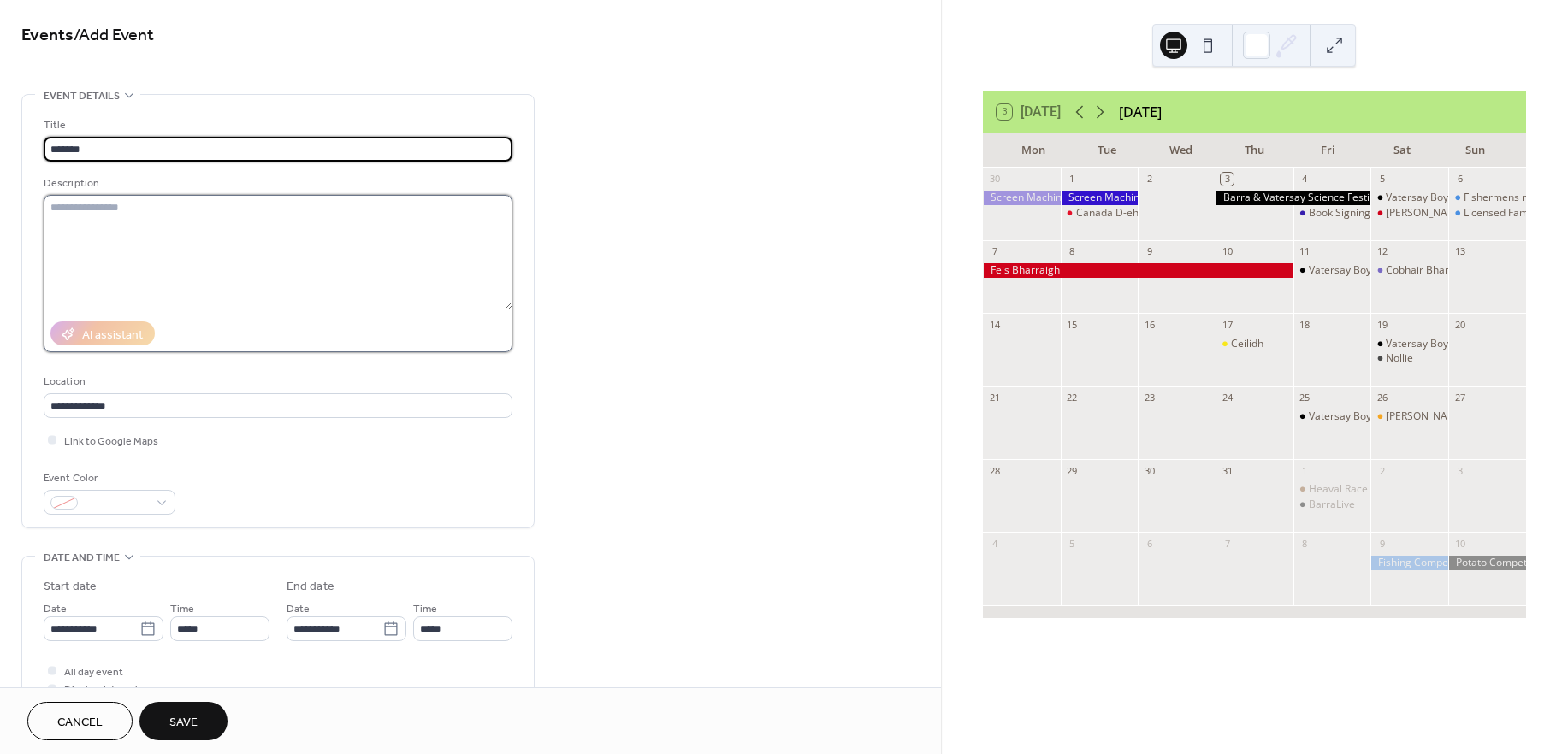 click at bounding box center [278, 252] 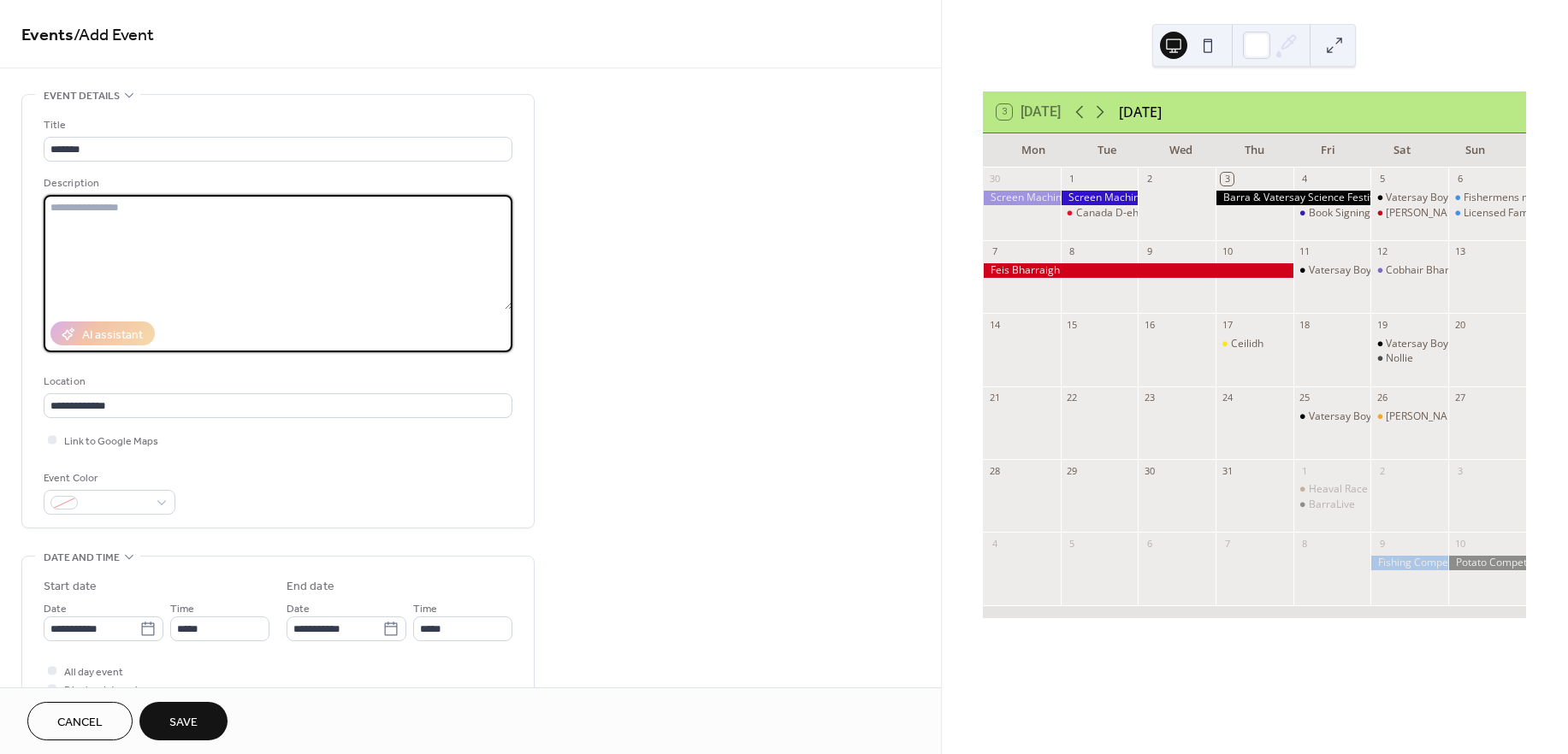 paste on "**********" 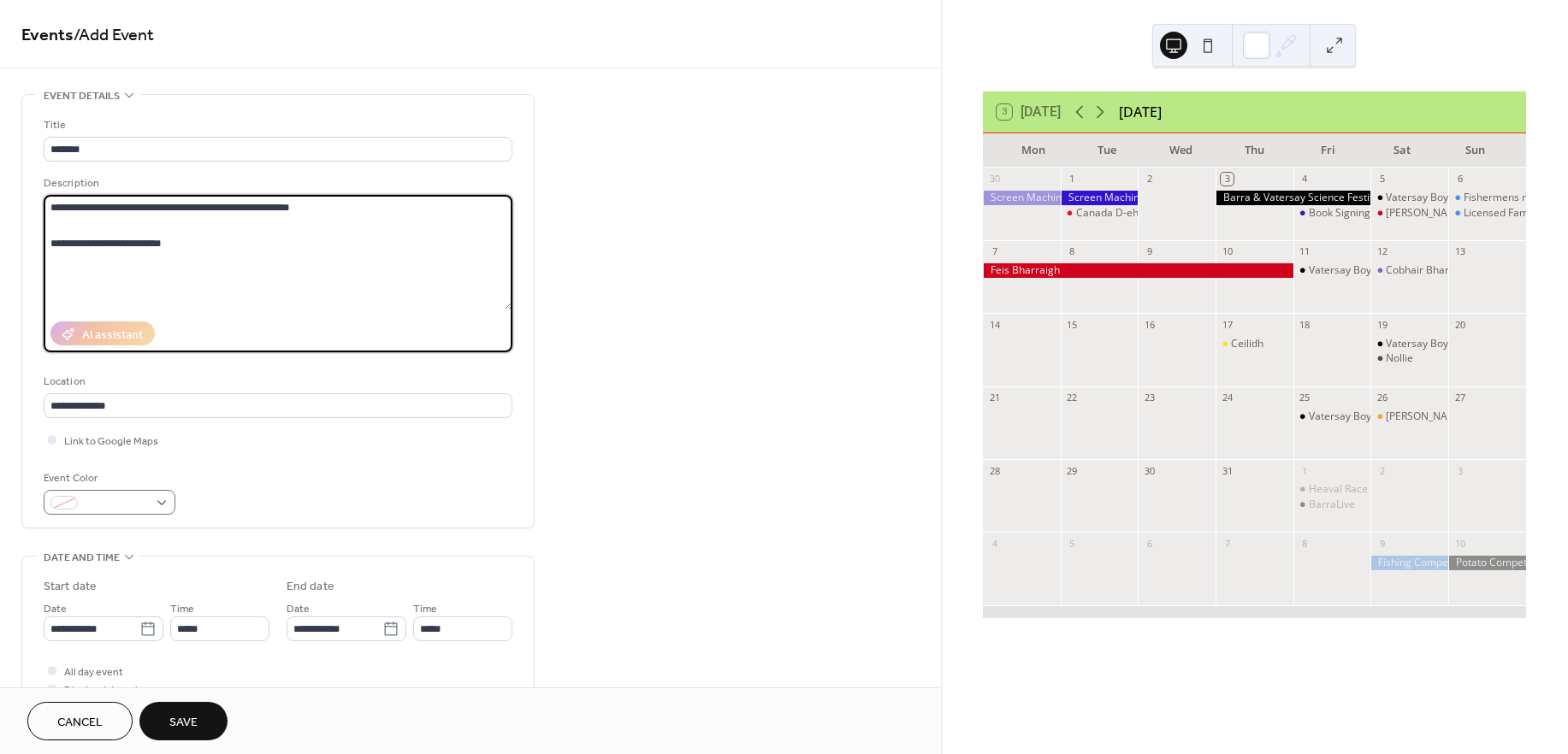 type on "**********" 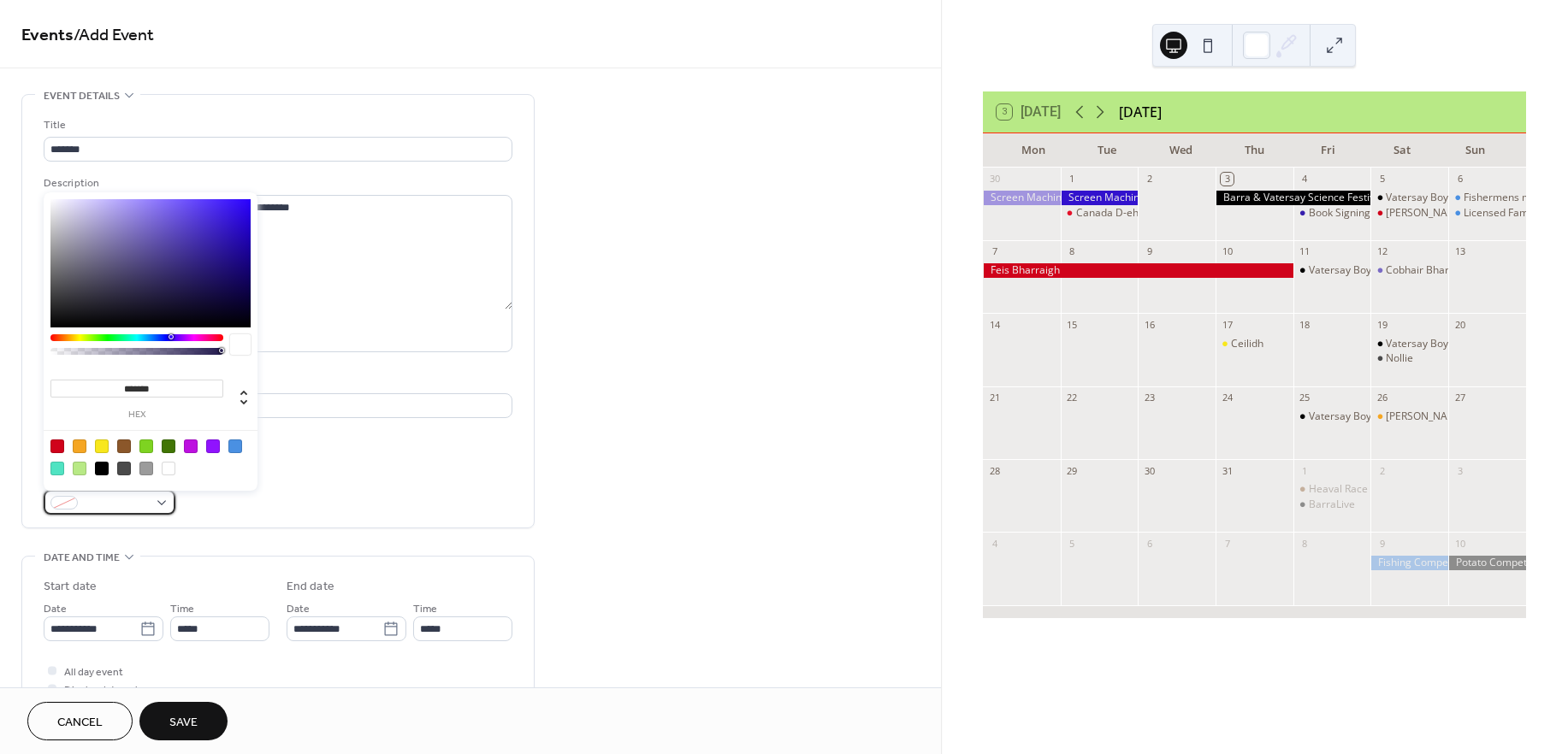 click at bounding box center [116, 504] 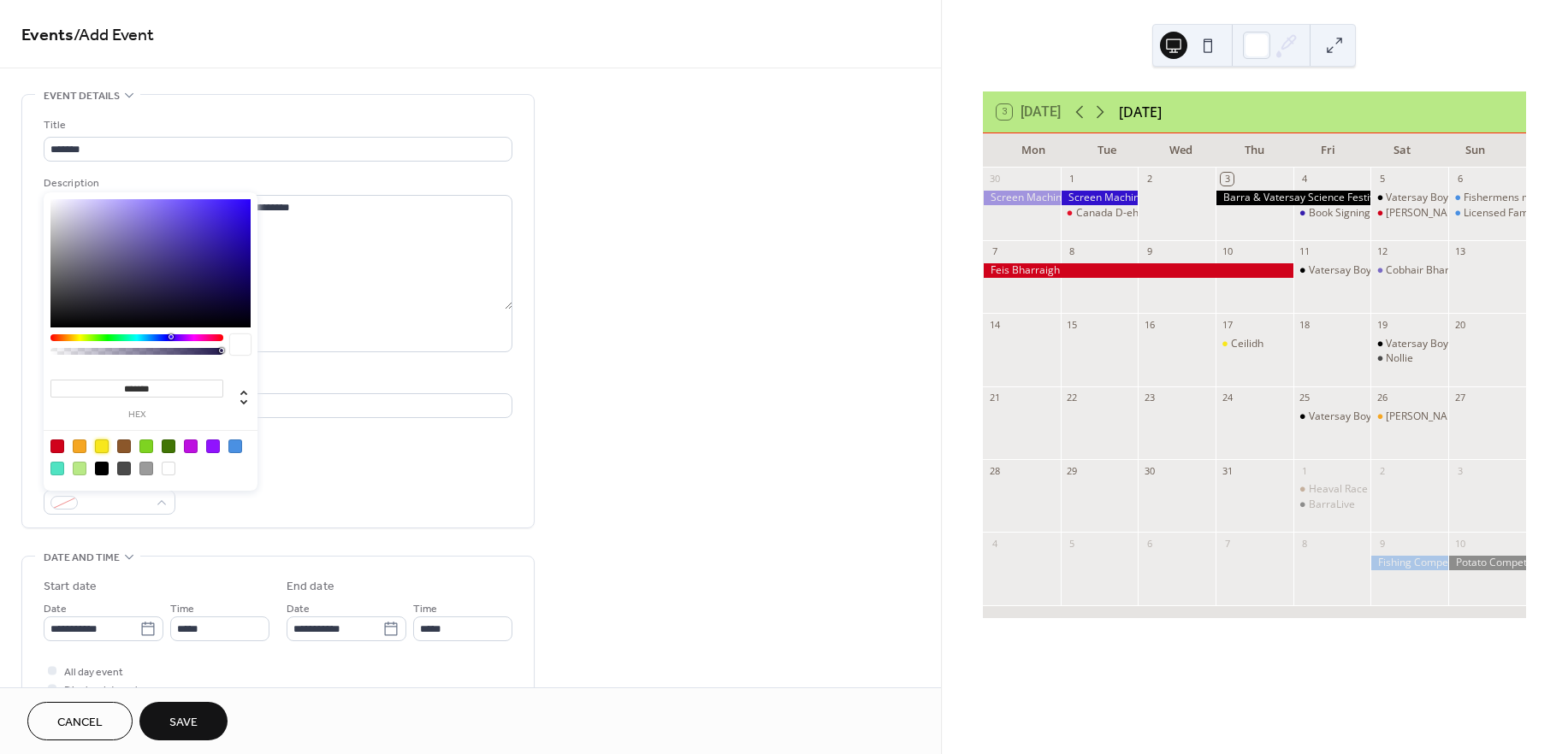 click at bounding box center (102, 446) 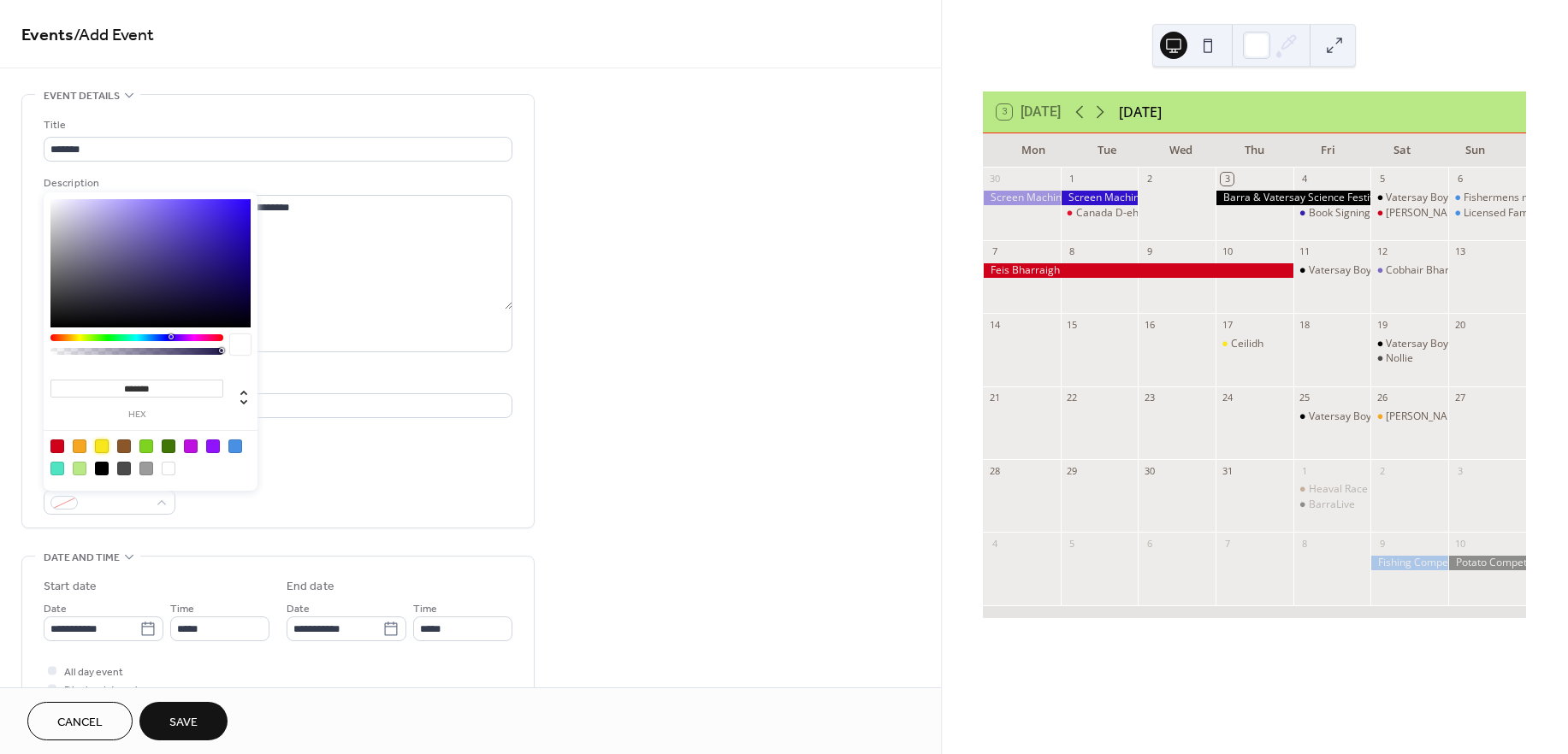 type on "*******" 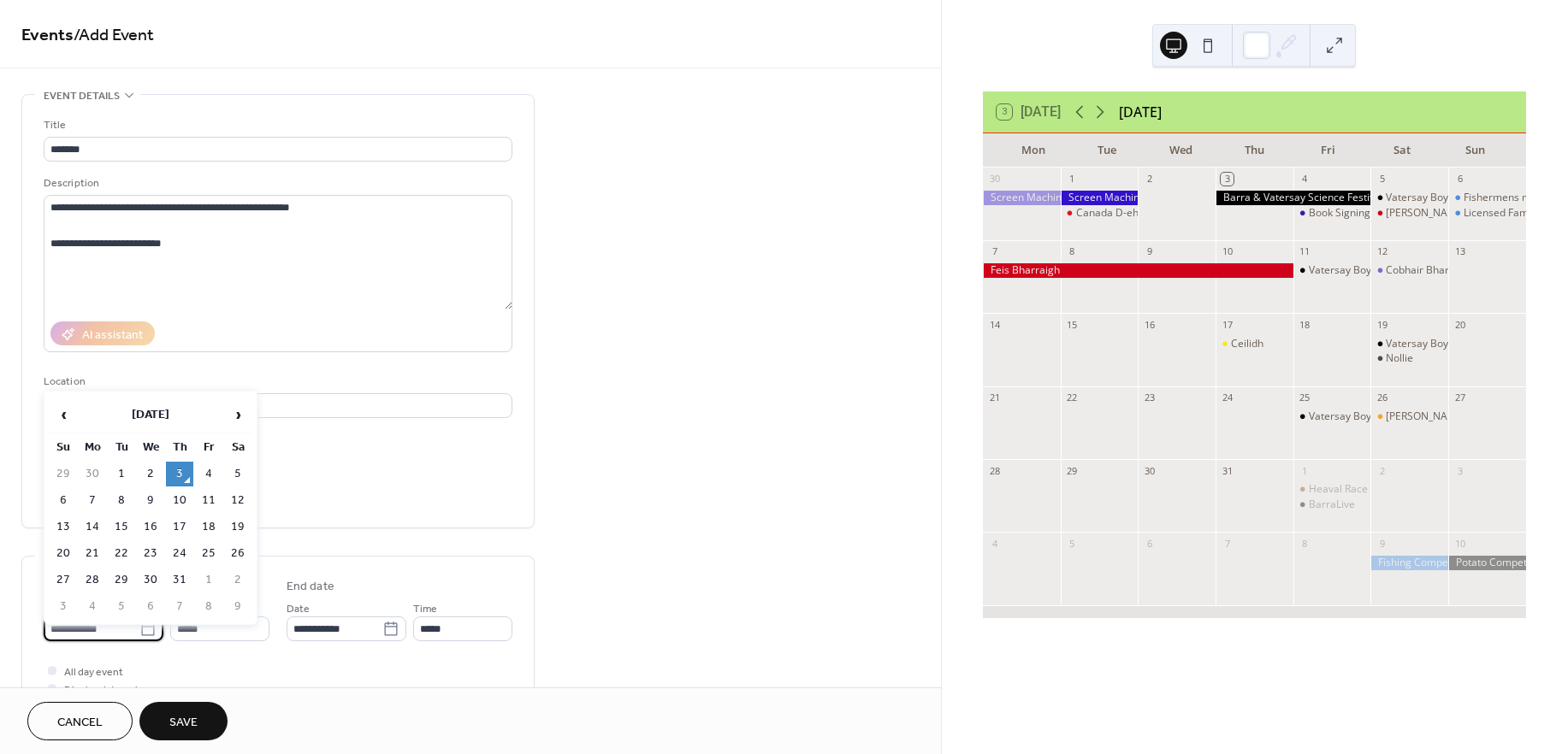 click on "**********" at bounding box center [92, 628] 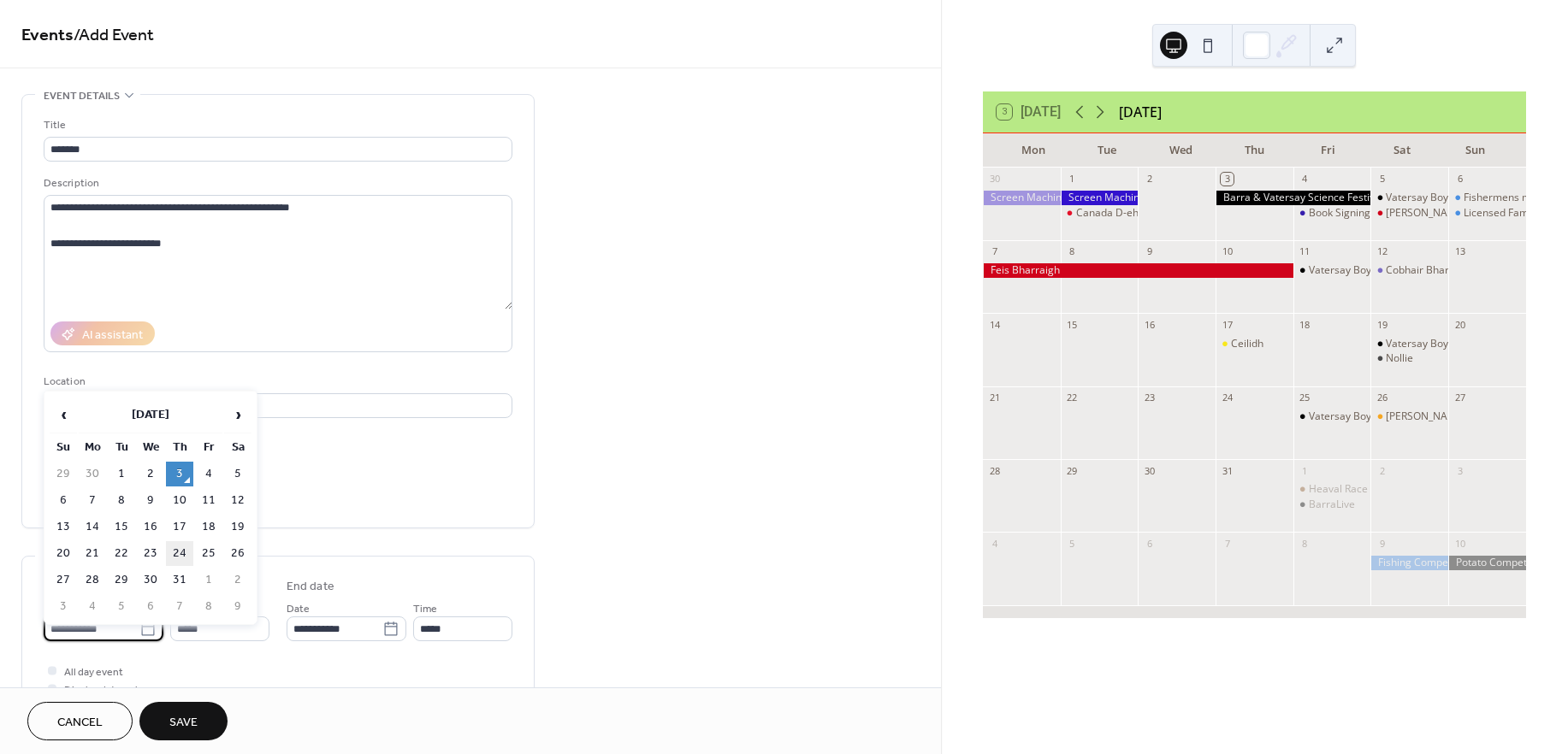 click on "24" at bounding box center (180, 553) 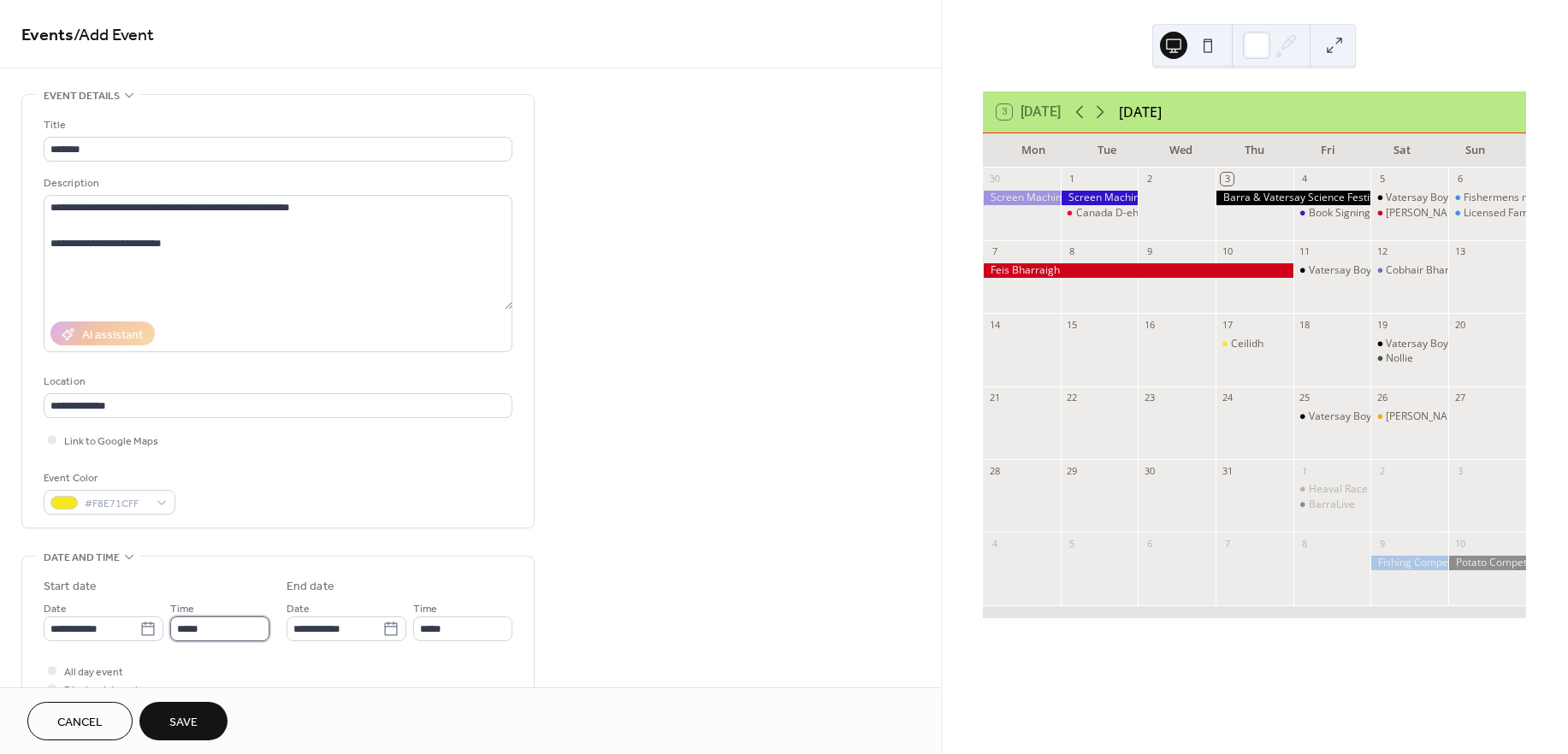 click on "*****" at bounding box center (220, 628) 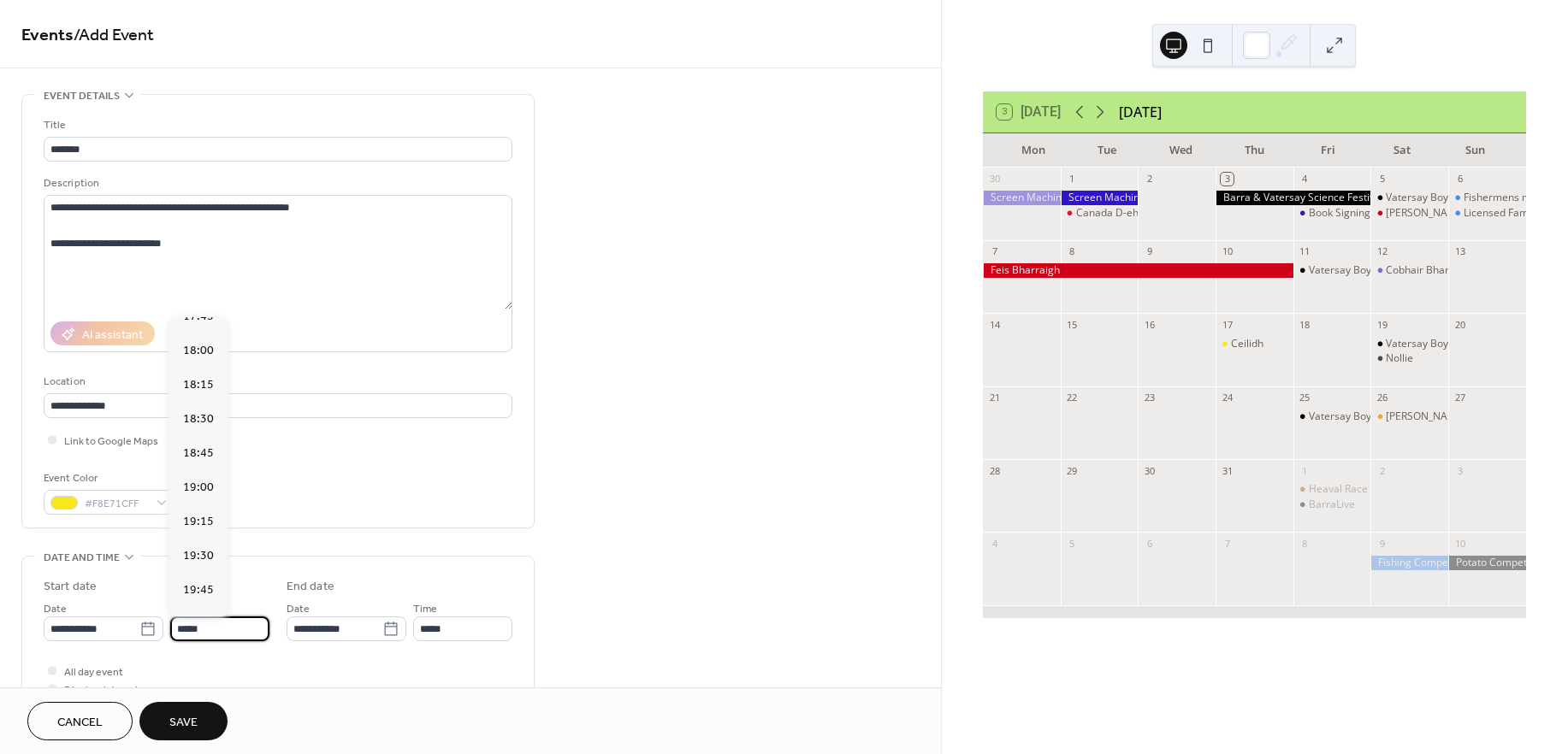scroll, scrollTop: 2448, scrollLeft: 0, axis: vertical 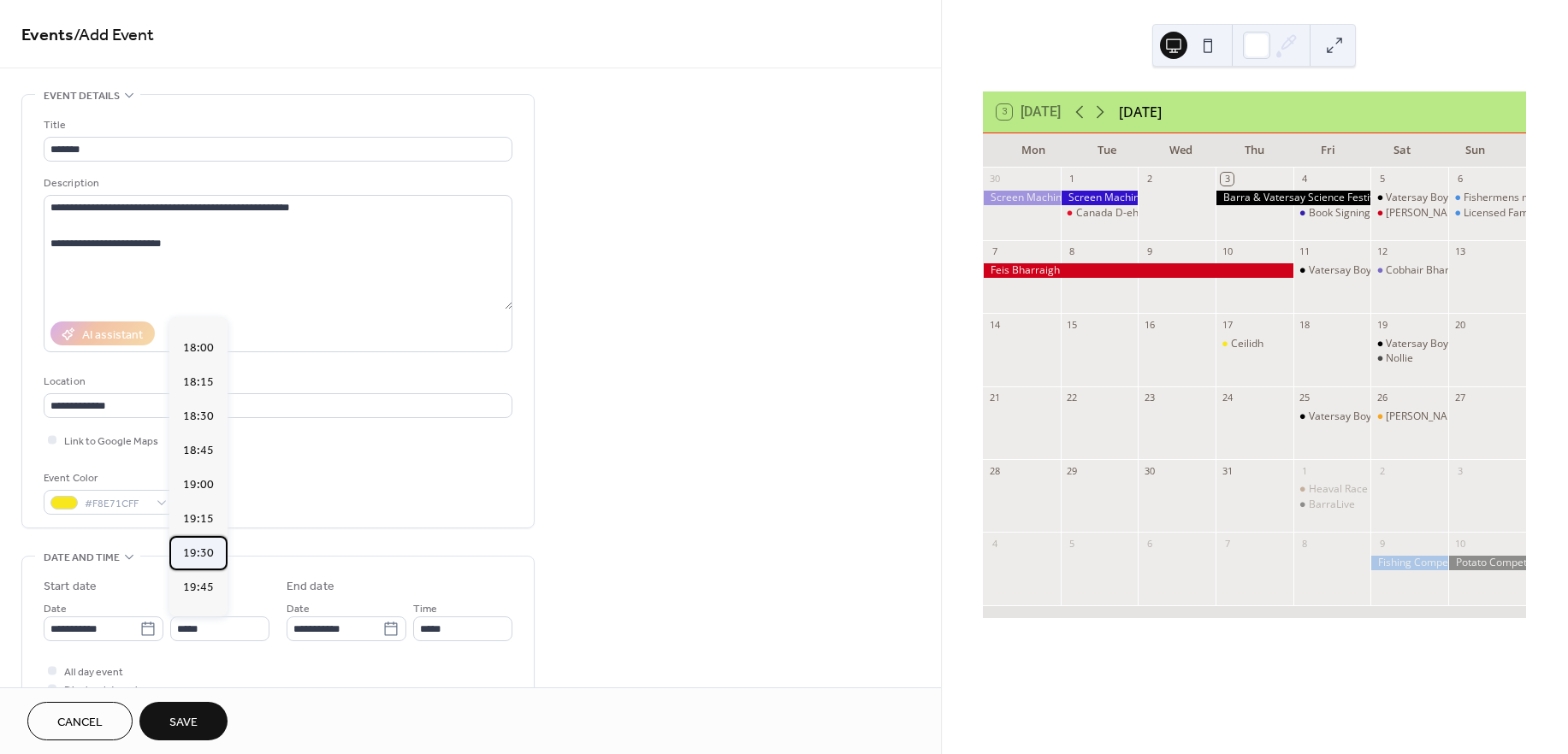 click on "19:30" at bounding box center (198, 553) 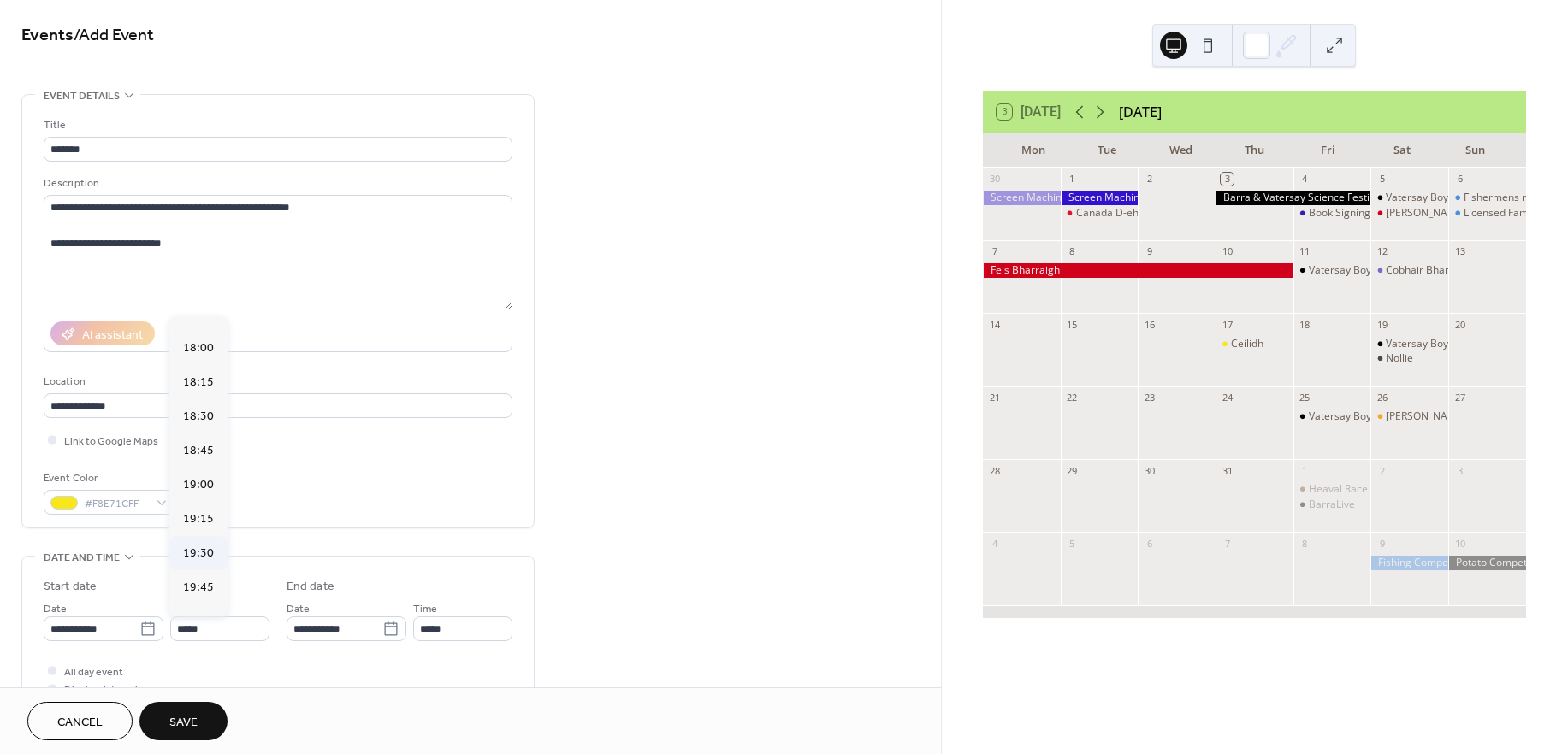 type on "*****" 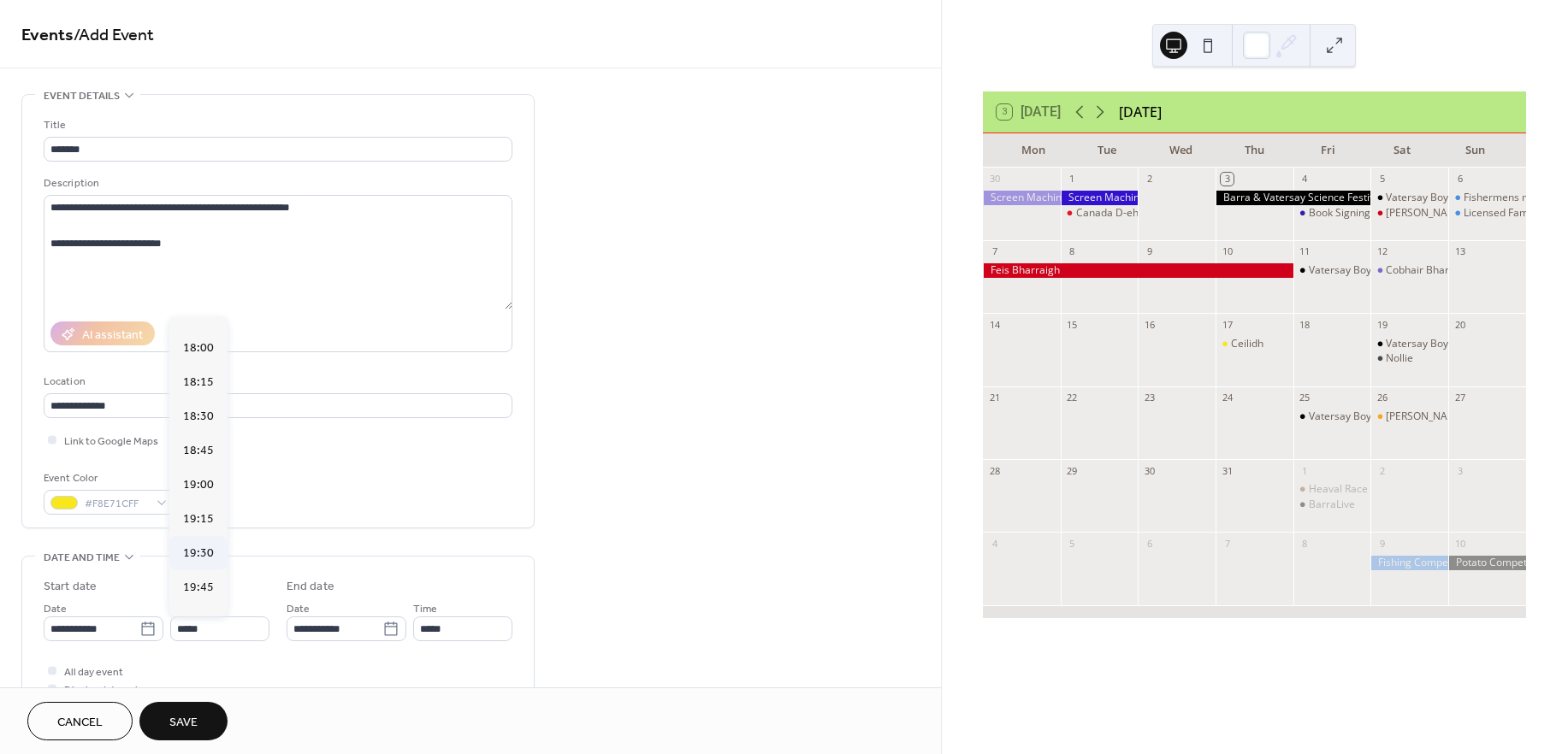 type on "*****" 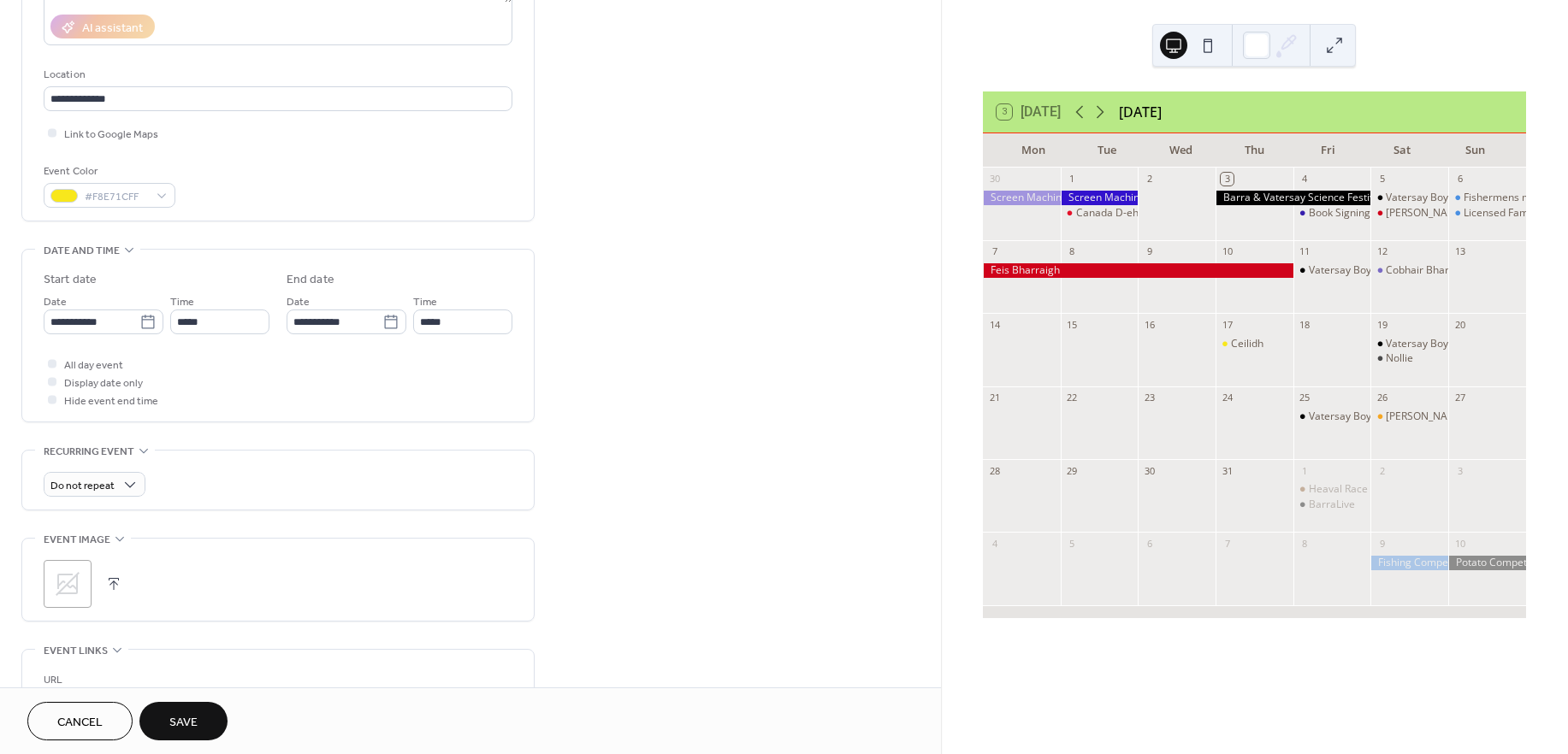 scroll, scrollTop: 307, scrollLeft: 0, axis: vertical 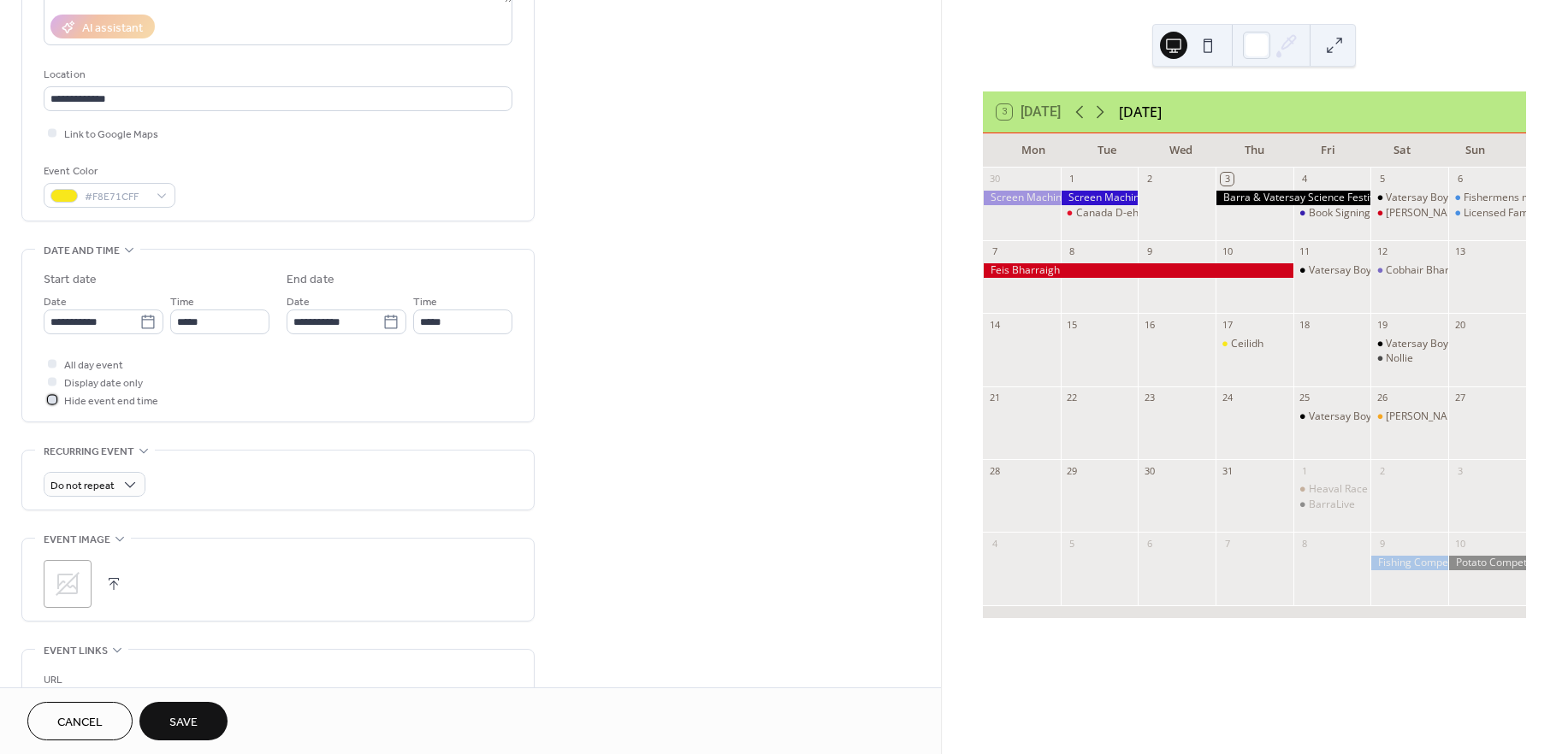 click at bounding box center [52, 399] 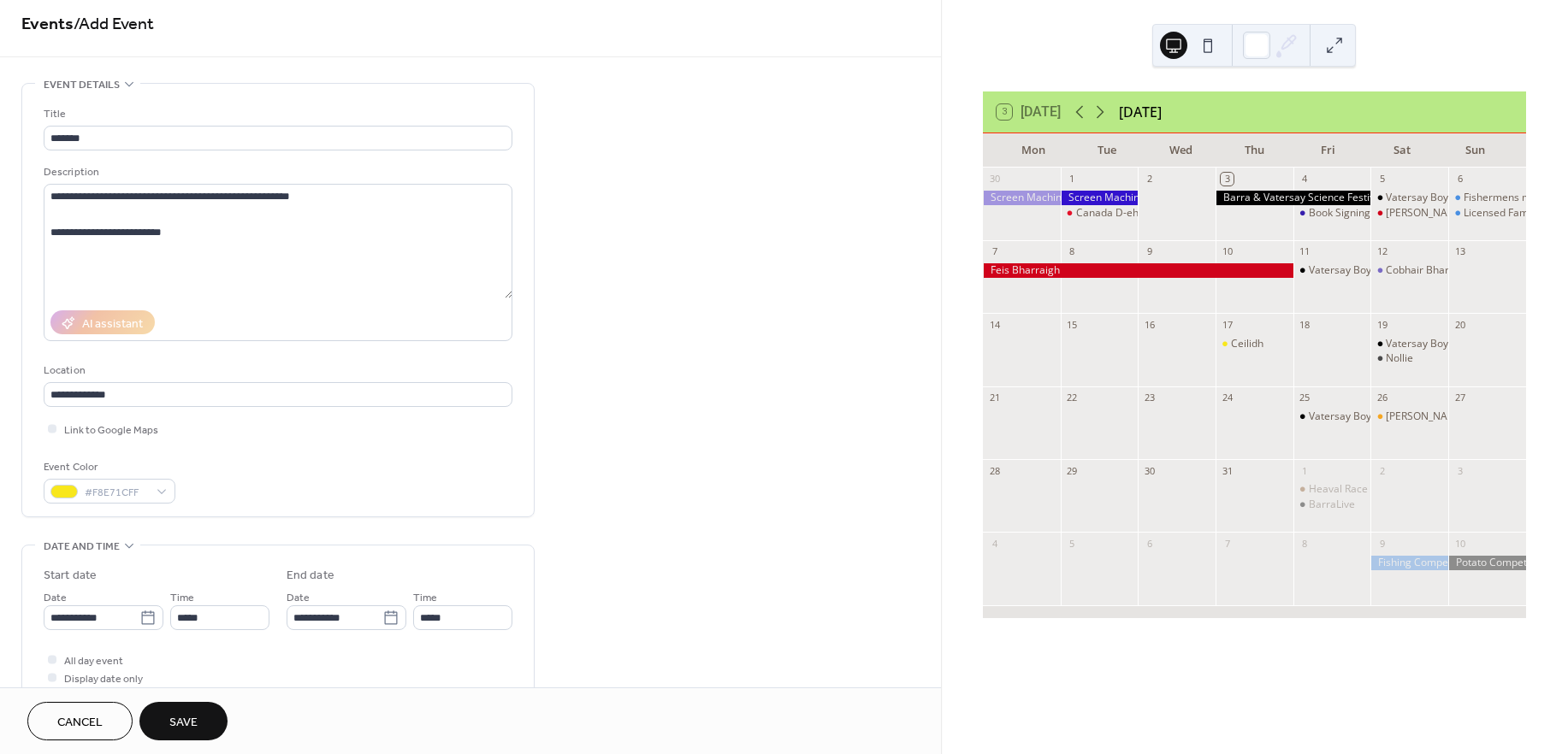 scroll, scrollTop: 0, scrollLeft: 0, axis: both 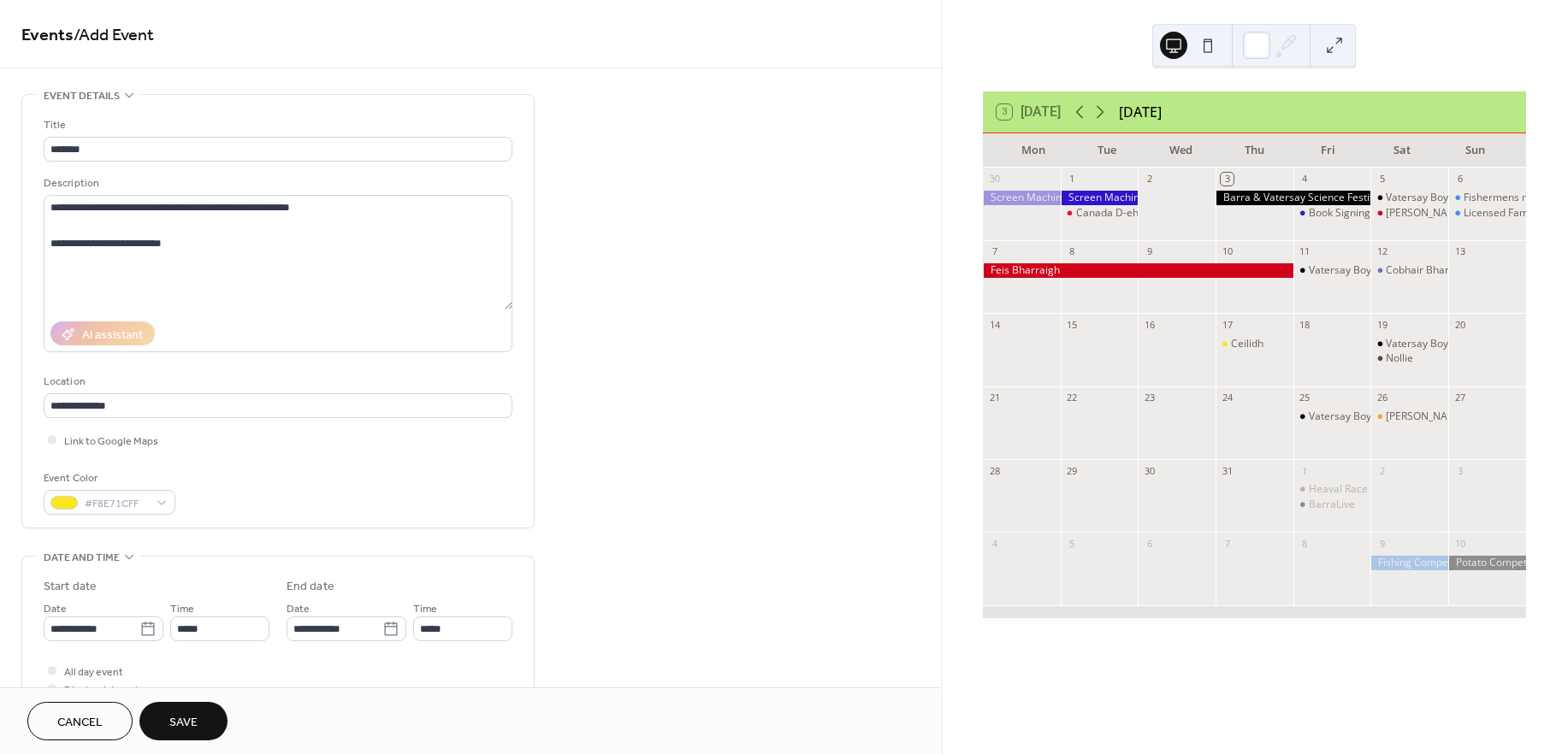 click on "Save" at bounding box center [183, 722] 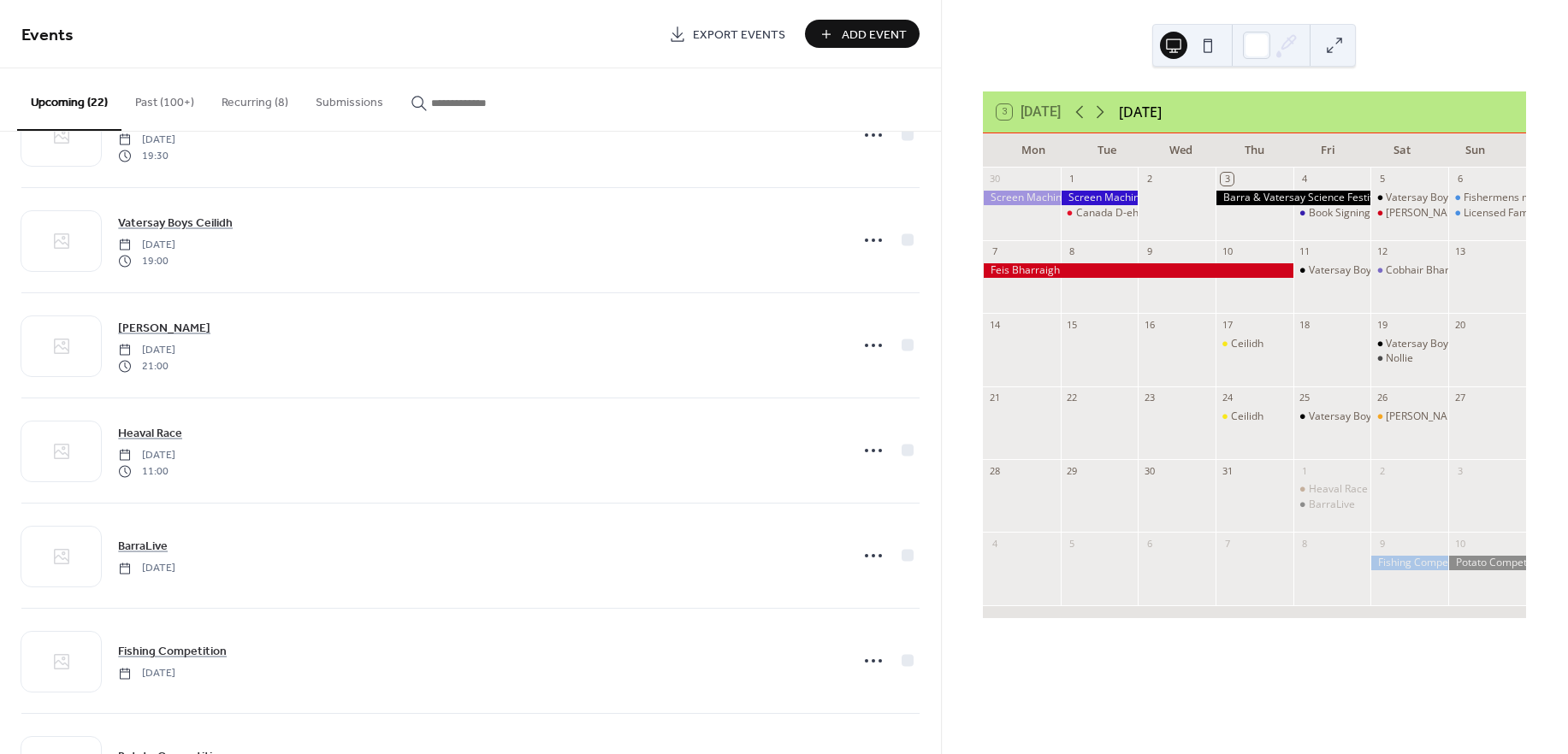 scroll, scrollTop: 1350, scrollLeft: 0, axis: vertical 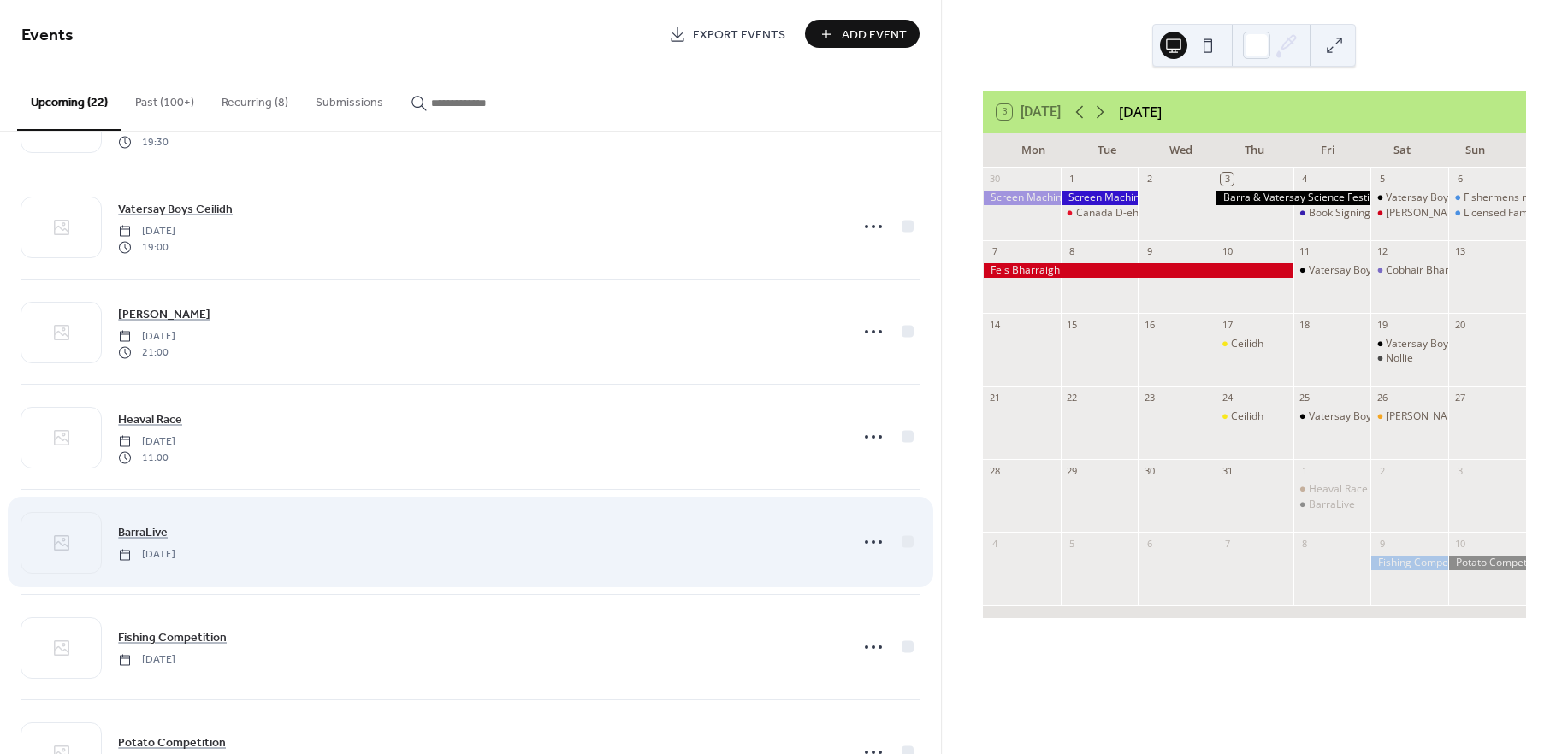 click on "BarraLive Friday, August 1, 2025" at bounding box center [478, 541] 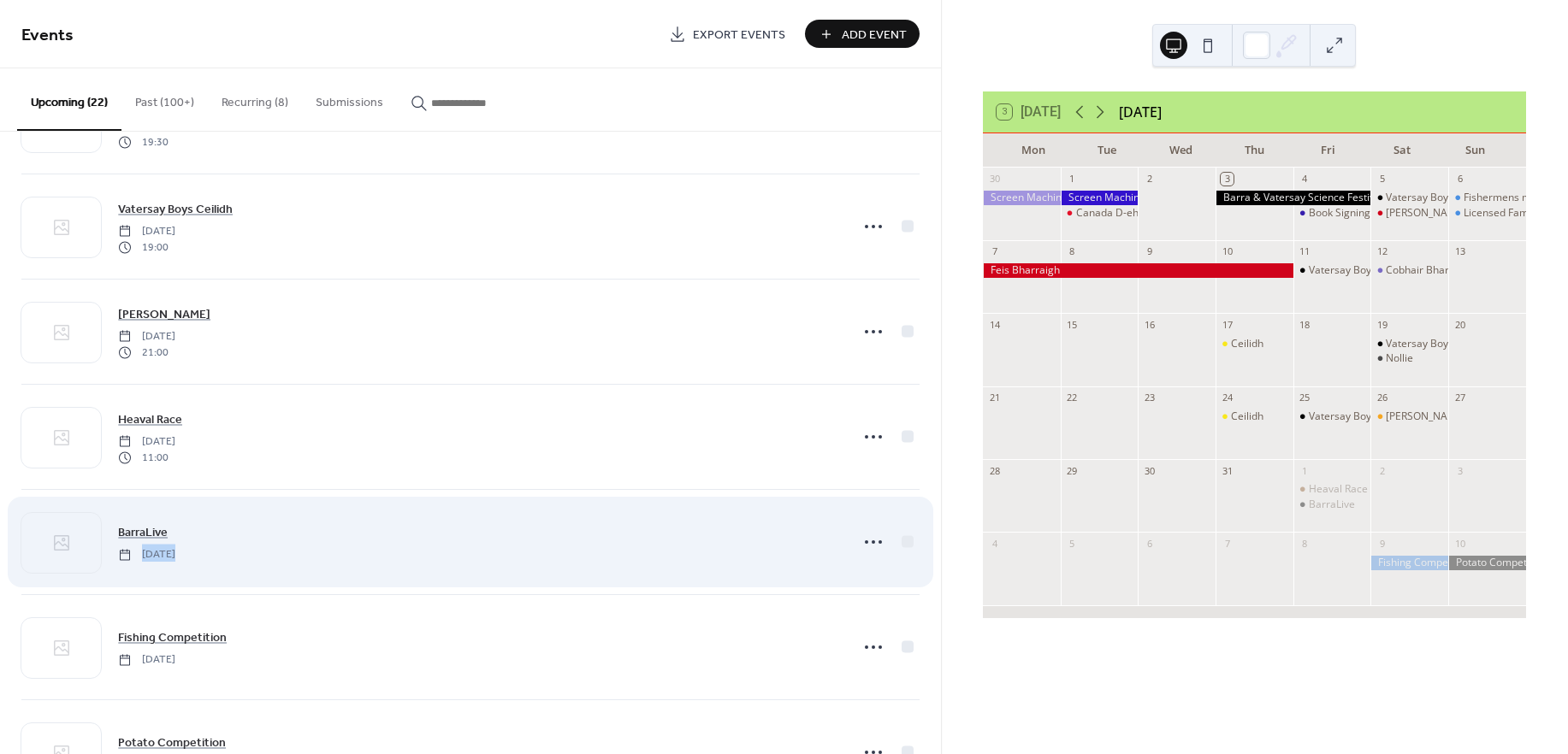 click on "BarraLive Friday, August 1, 2025" at bounding box center (478, 541) 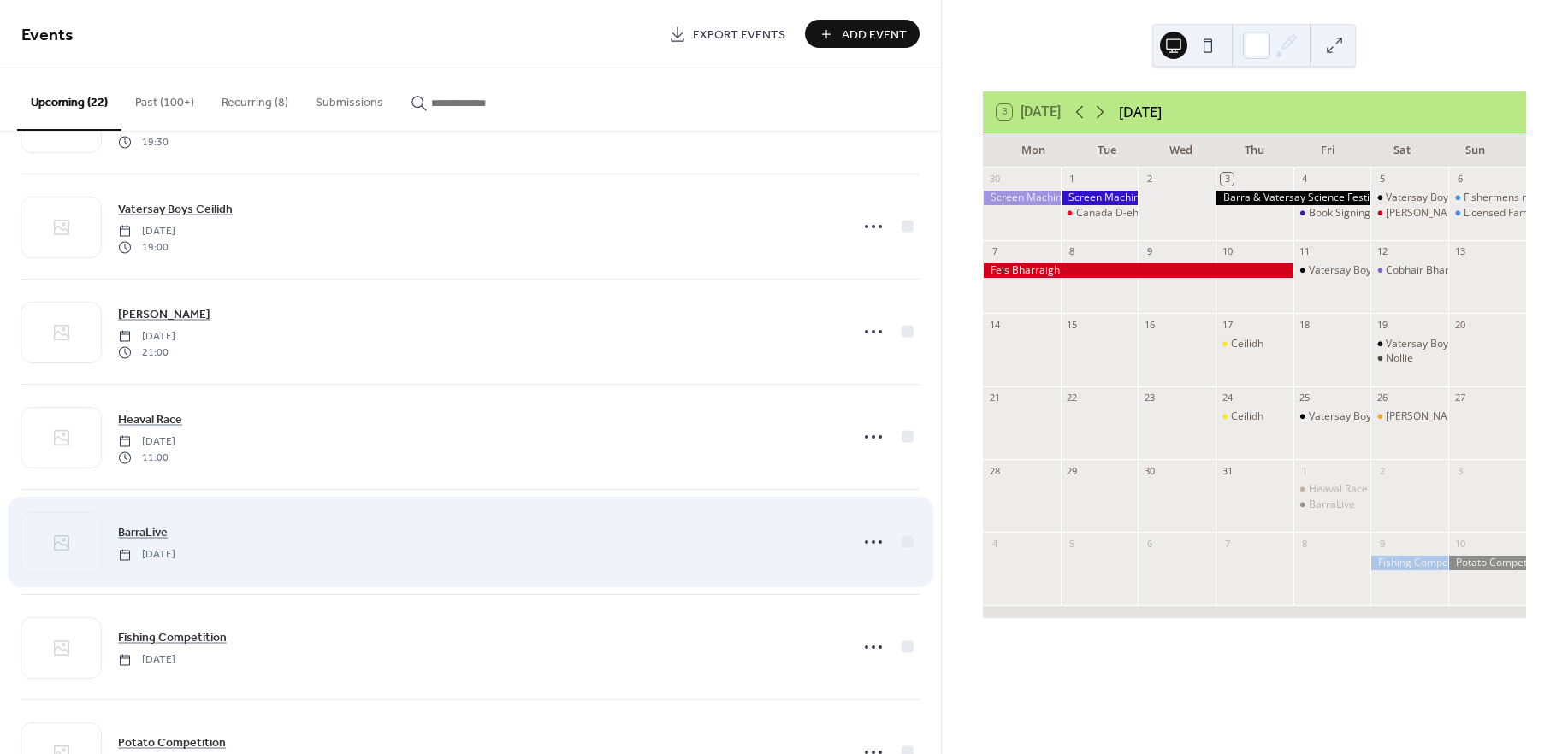 click on "BarraLive Friday, August 1, 2025" at bounding box center [478, 541] 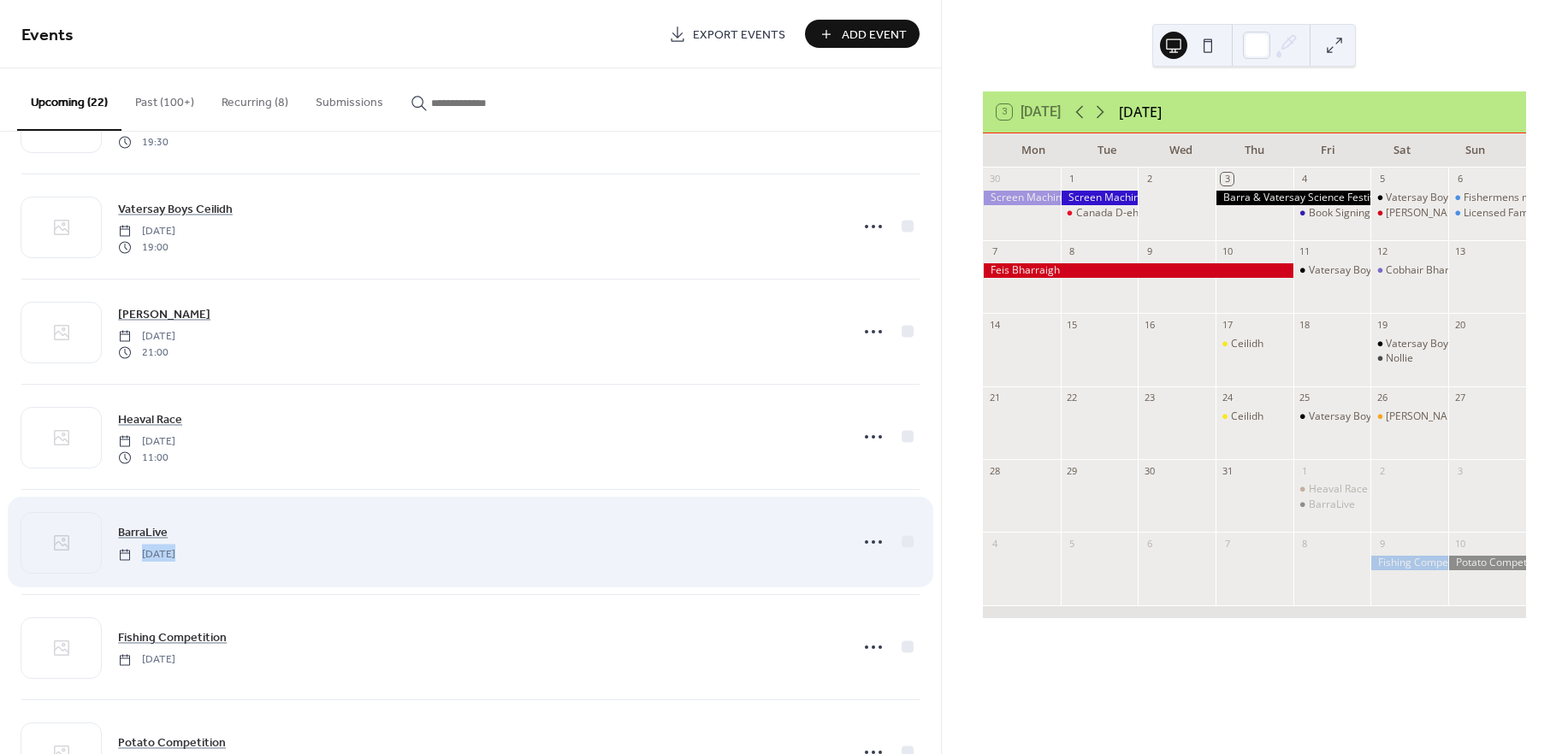 click on "BarraLive Friday, August 1, 2025" at bounding box center [478, 541] 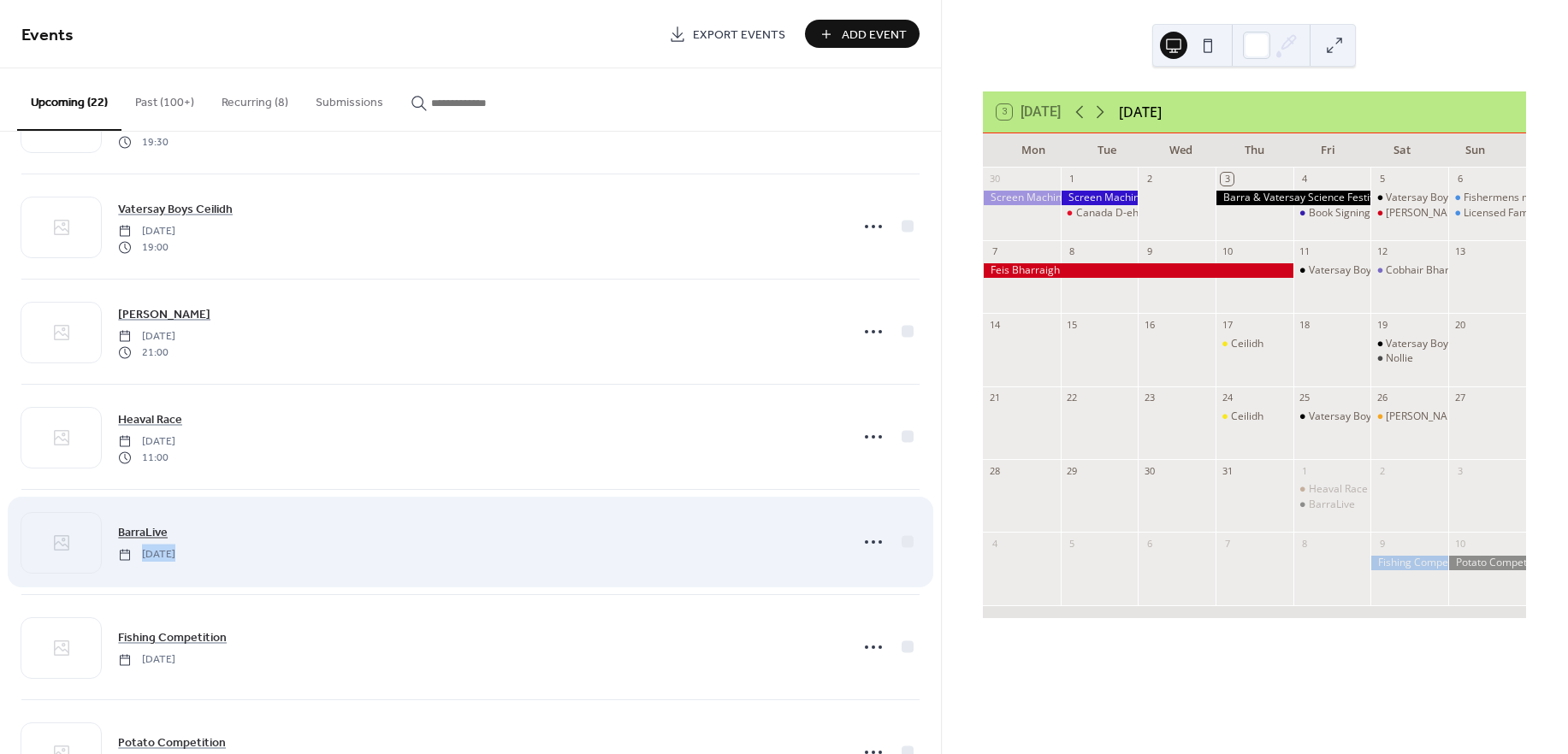 click on "BarraLive" at bounding box center [143, 533] 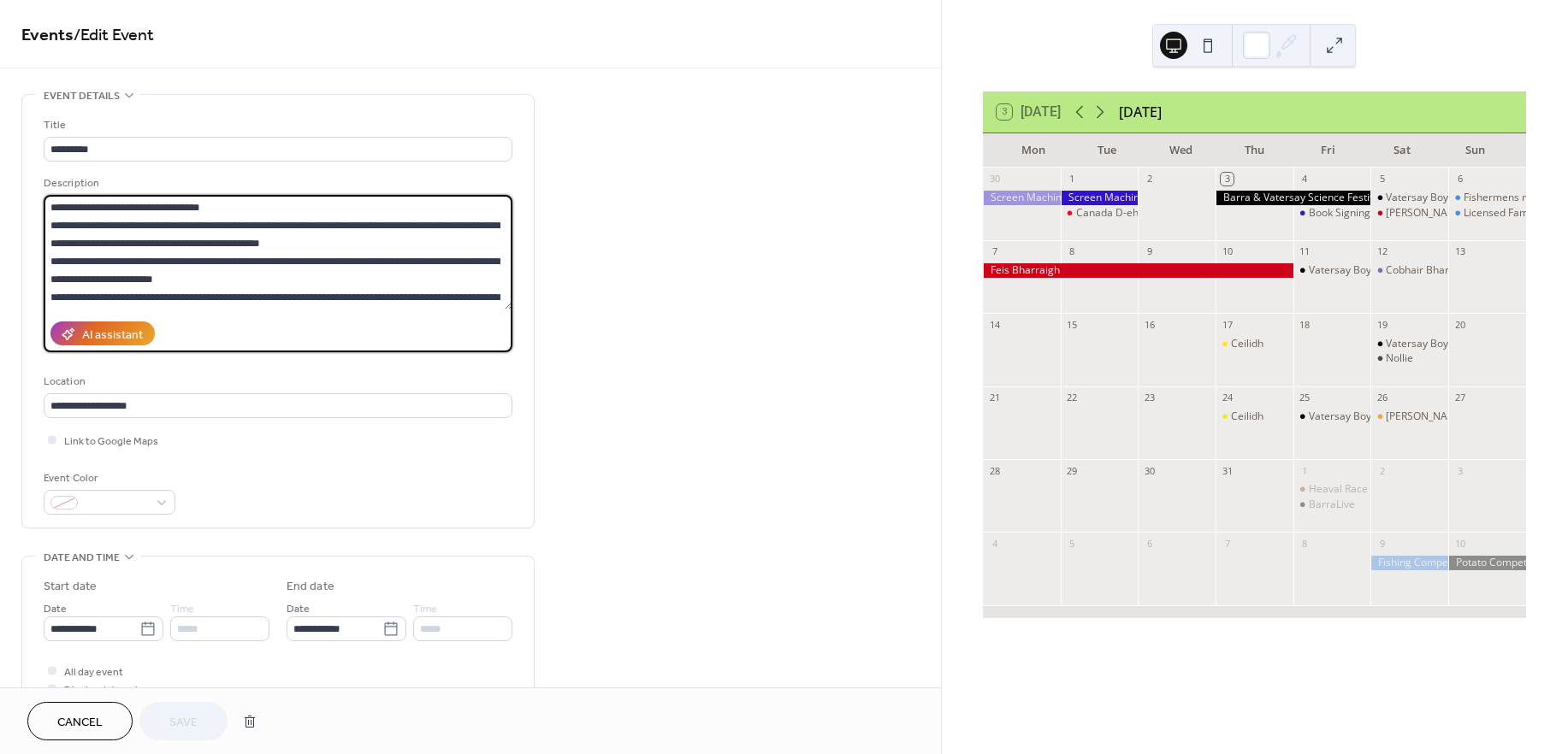 click at bounding box center (278, 252) 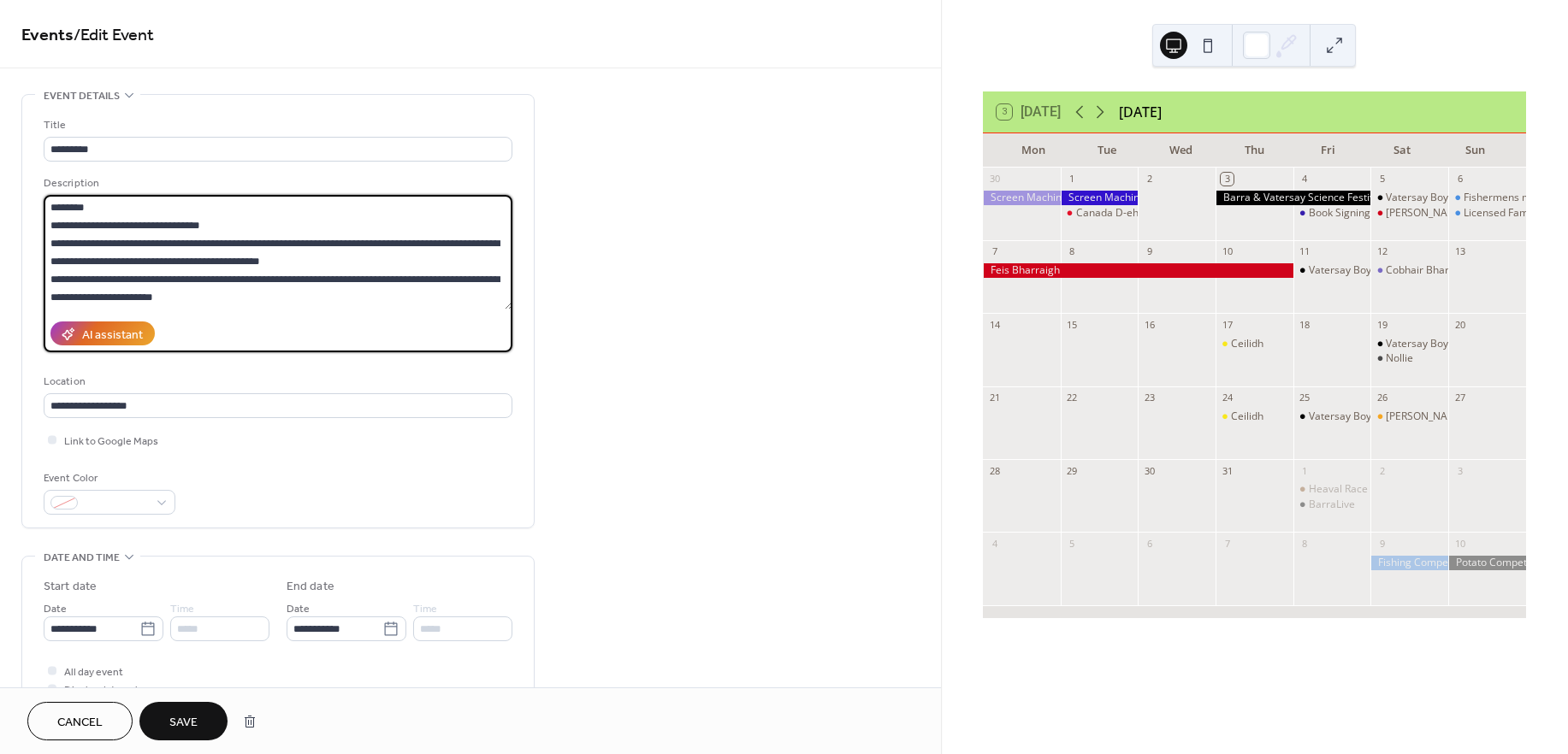 type on "**********" 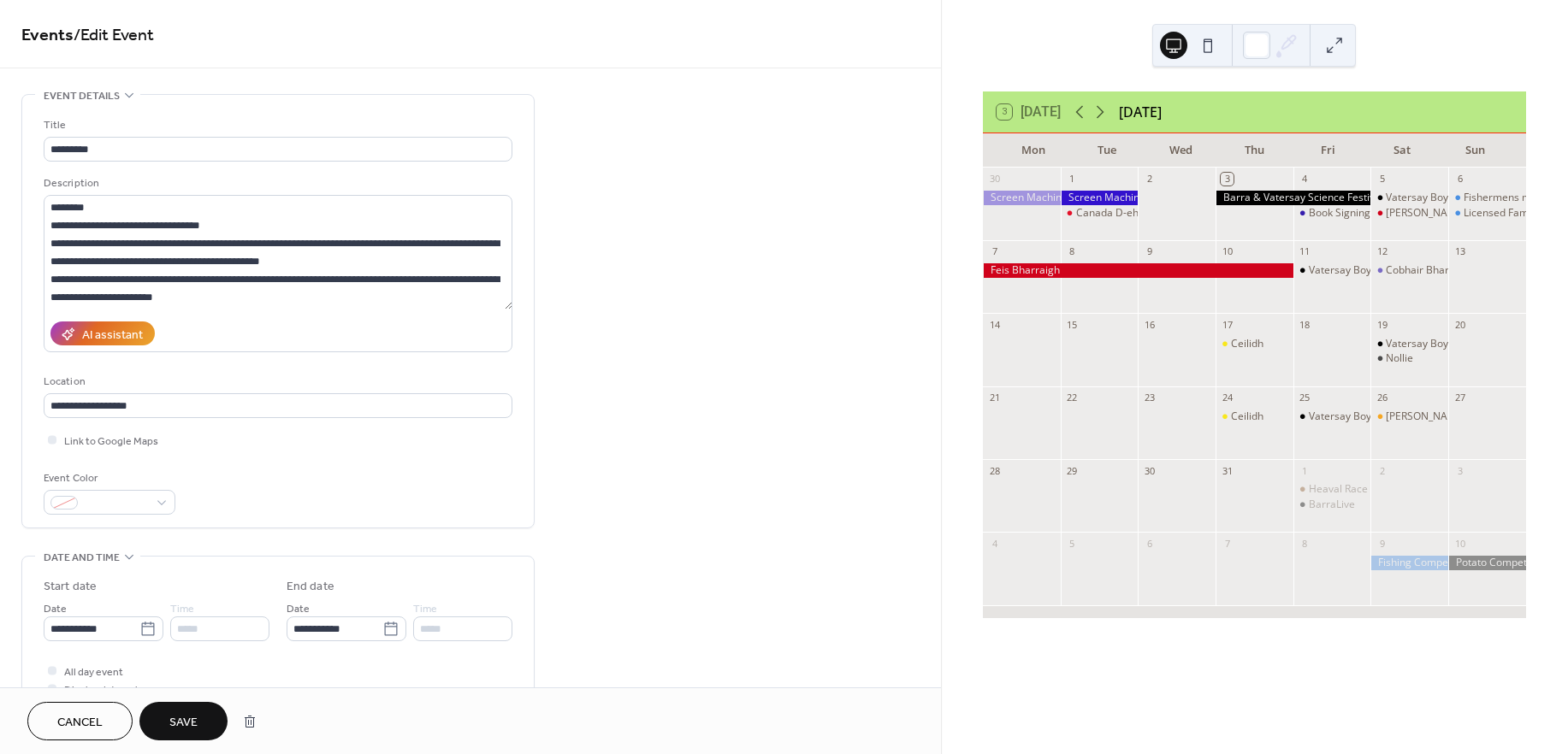 click on "Save" at bounding box center [183, 722] 